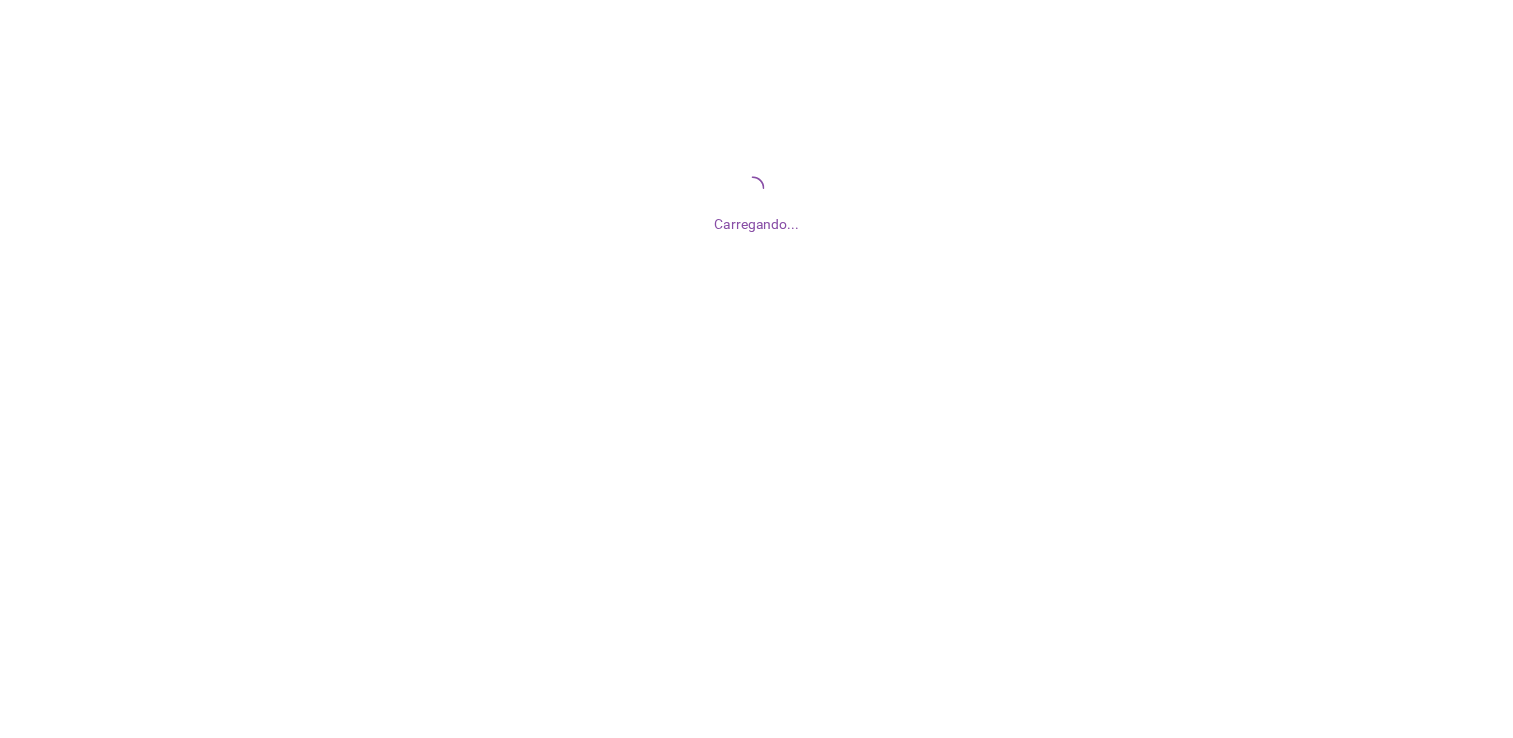 scroll, scrollTop: 0, scrollLeft: 0, axis: both 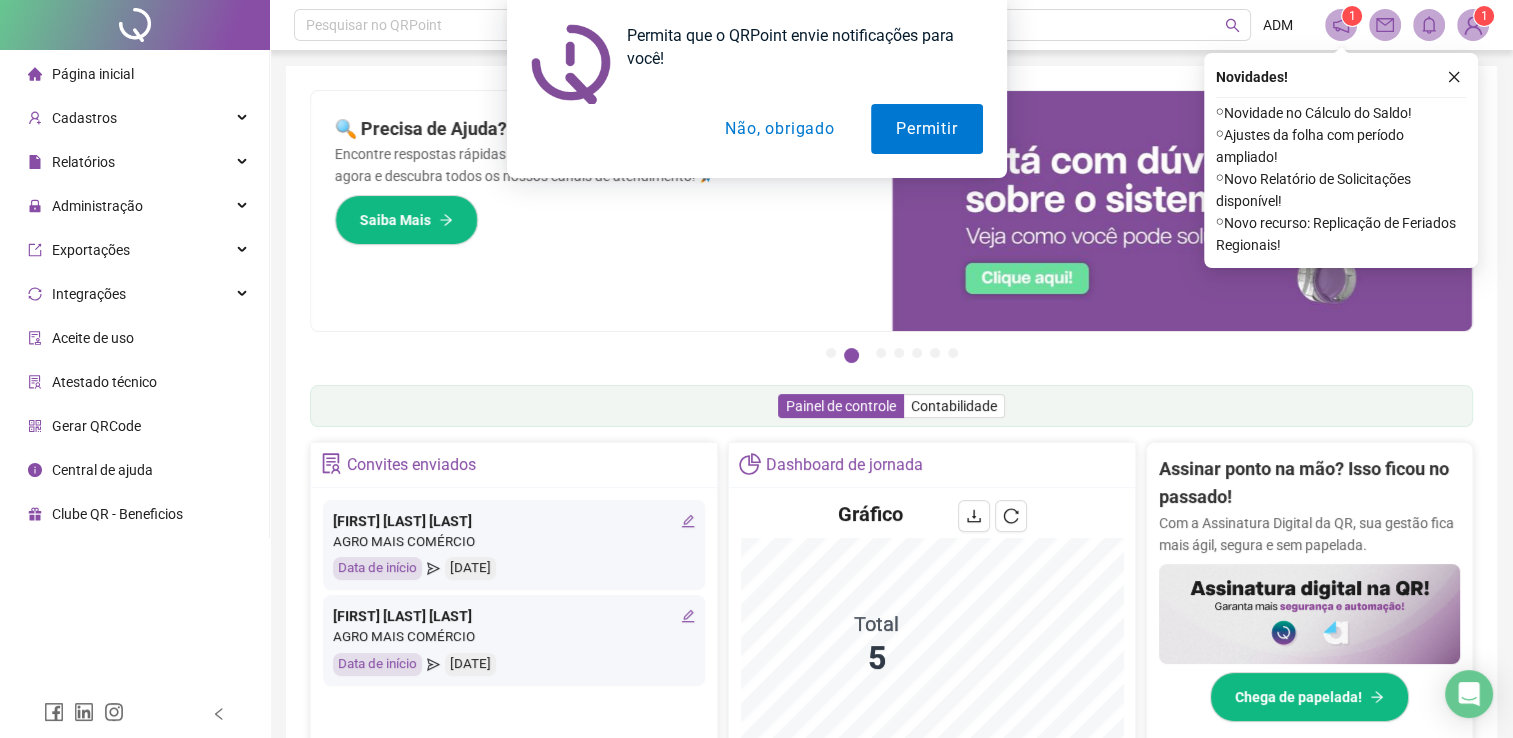 click on "Não, obrigado" at bounding box center [779, 129] 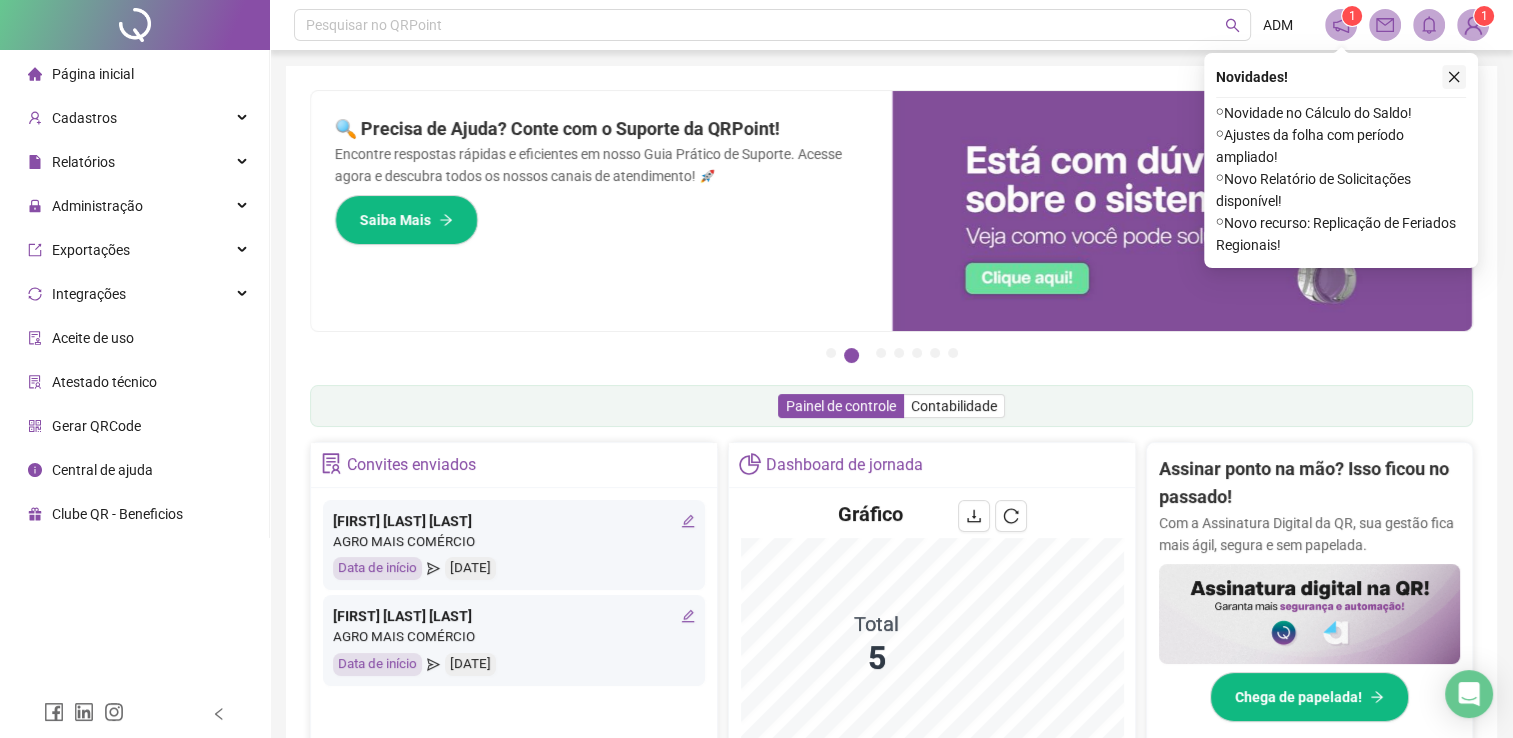 click 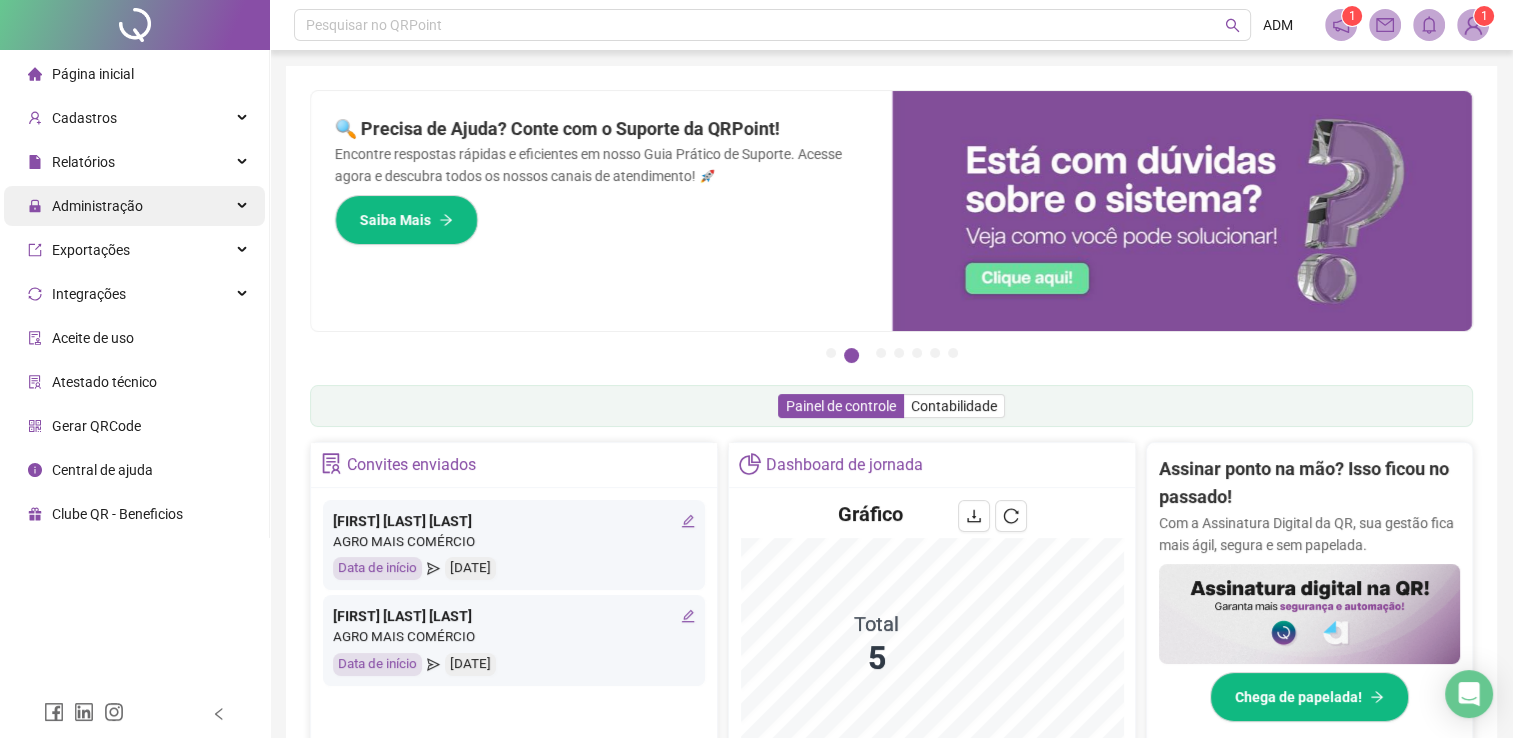 click on "Administração" at bounding box center (134, 206) 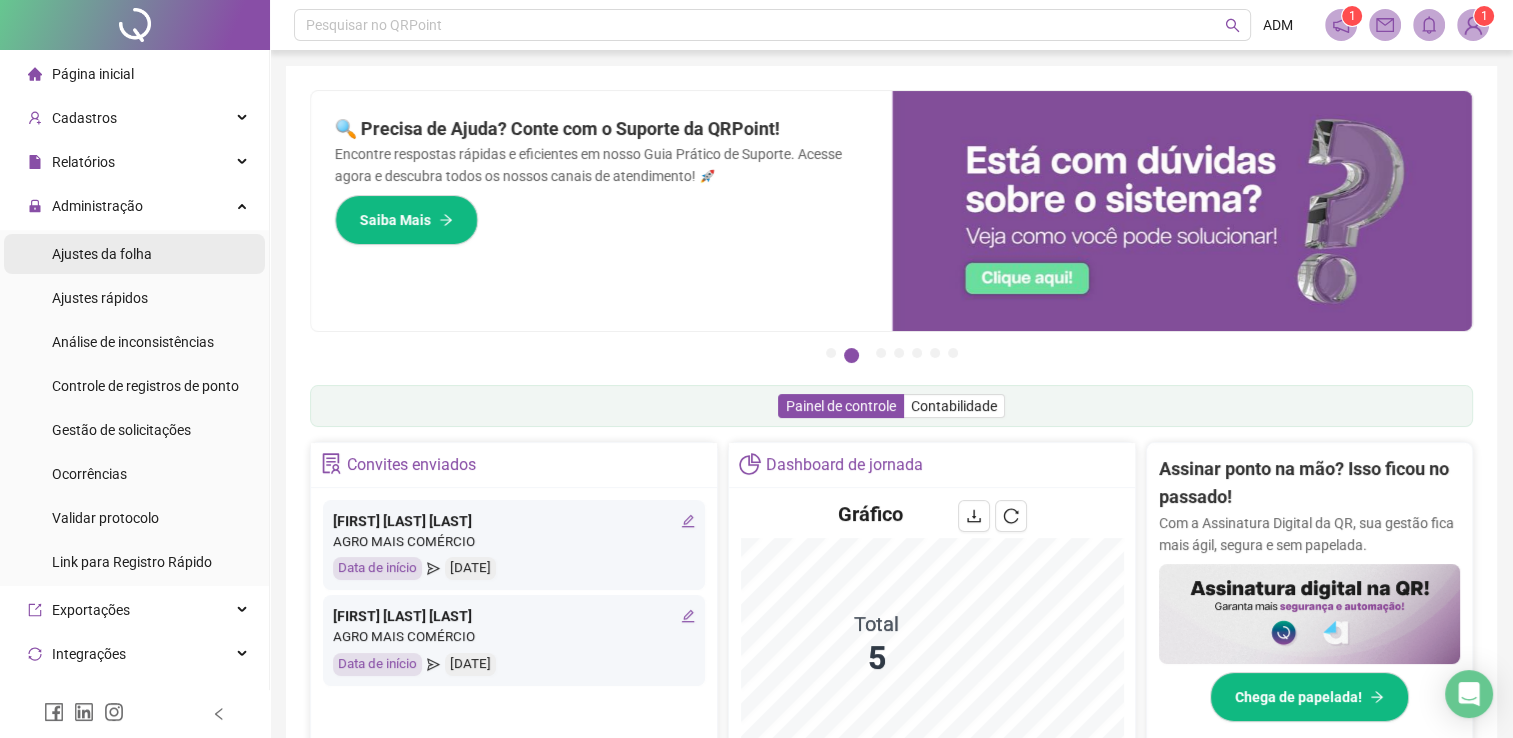 click on "Ajustes da folha" at bounding box center [102, 254] 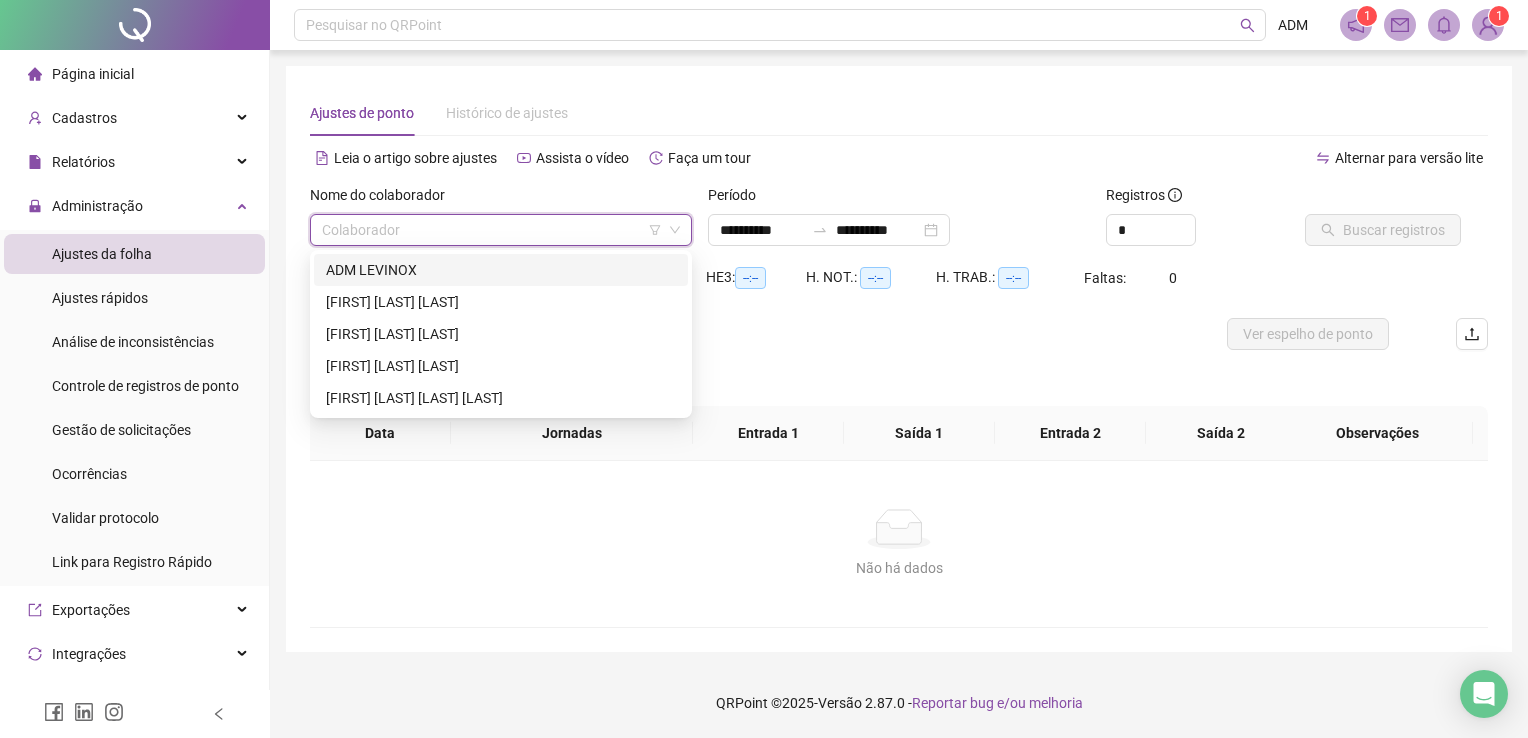 click at bounding box center (495, 230) 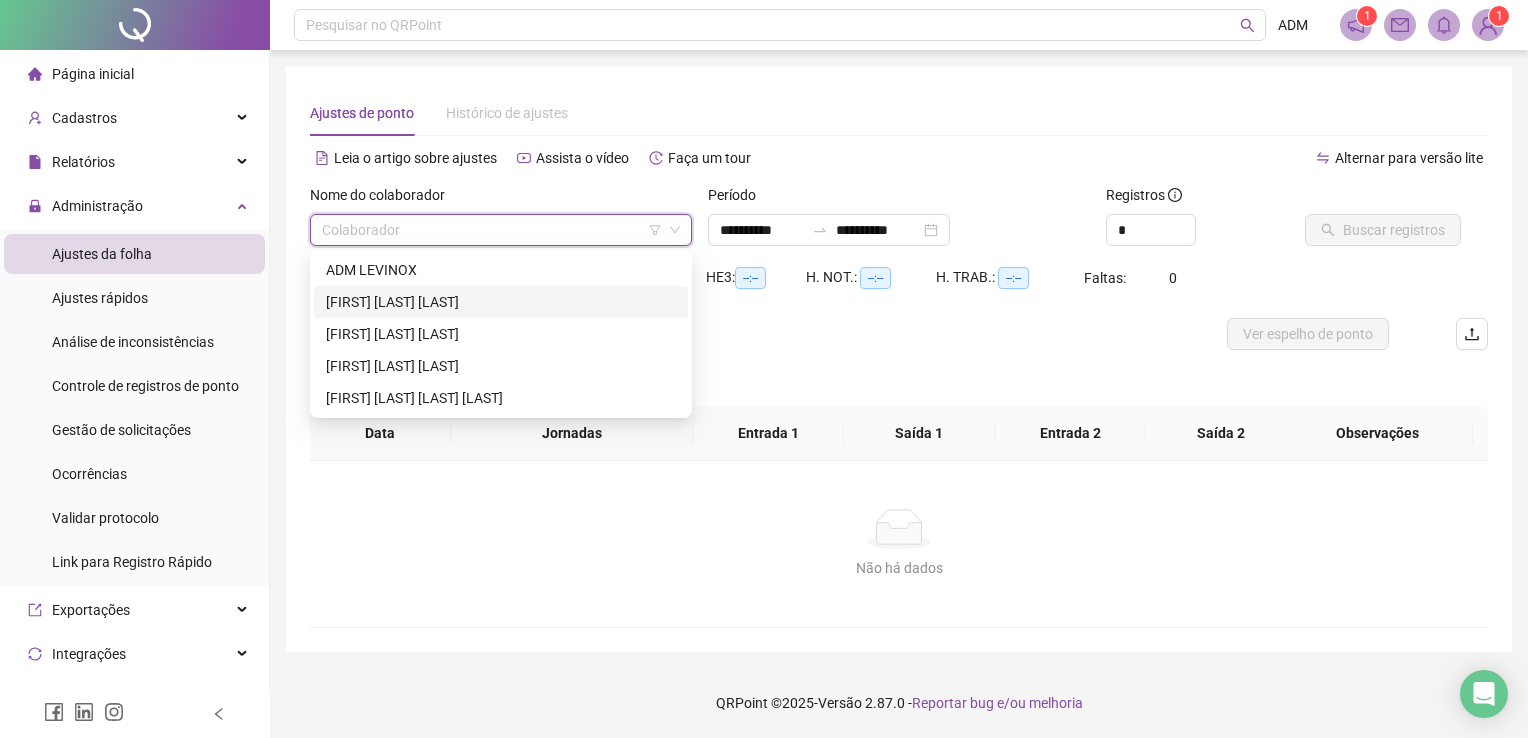 click on "[FIRST] [LAST] [LAST]" at bounding box center [501, 302] 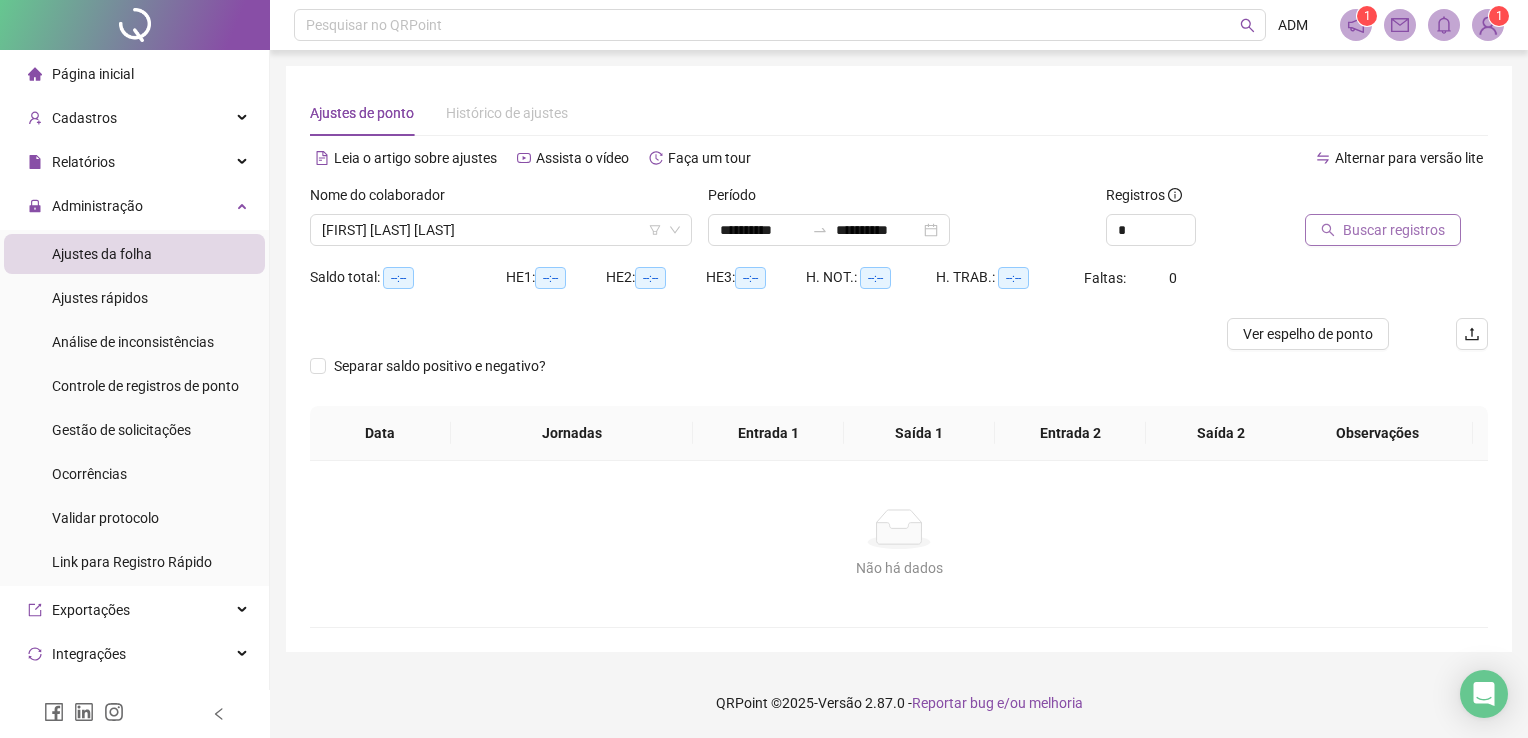 click on "Buscar registros" at bounding box center (1394, 230) 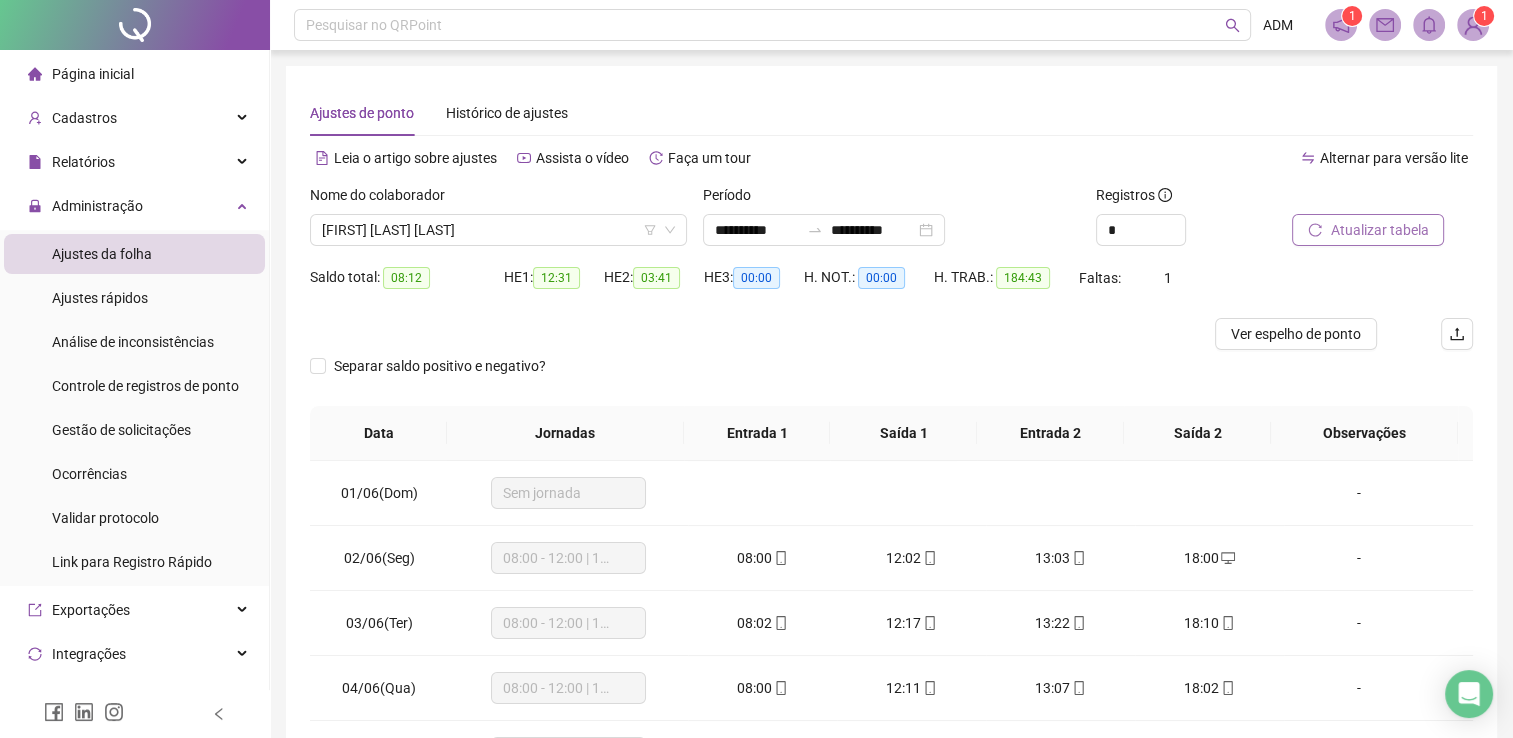 click on "Separar saldo positivo e negativo?" at bounding box center [891, 378] 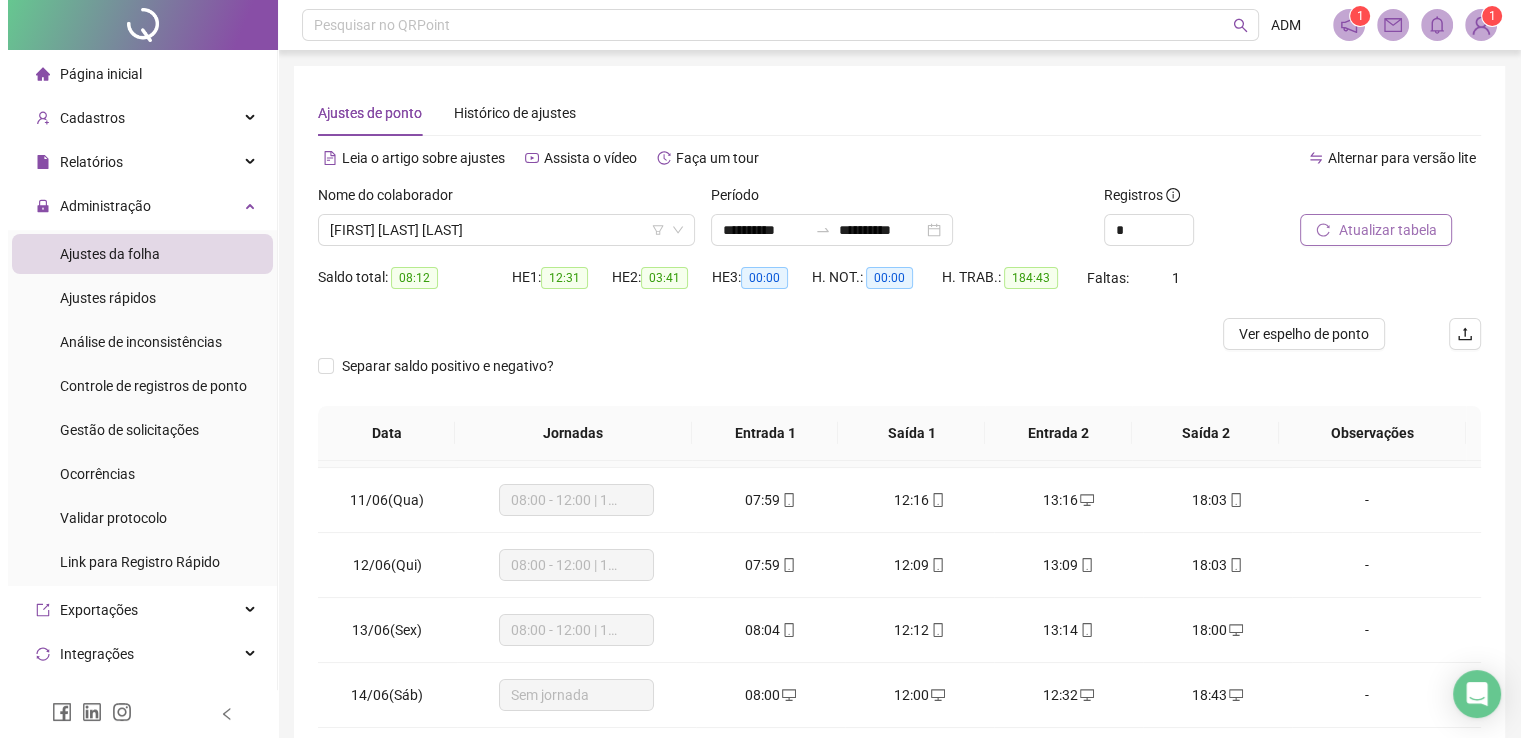 scroll, scrollTop: 646, scrollLeft: 0, axis: vertical 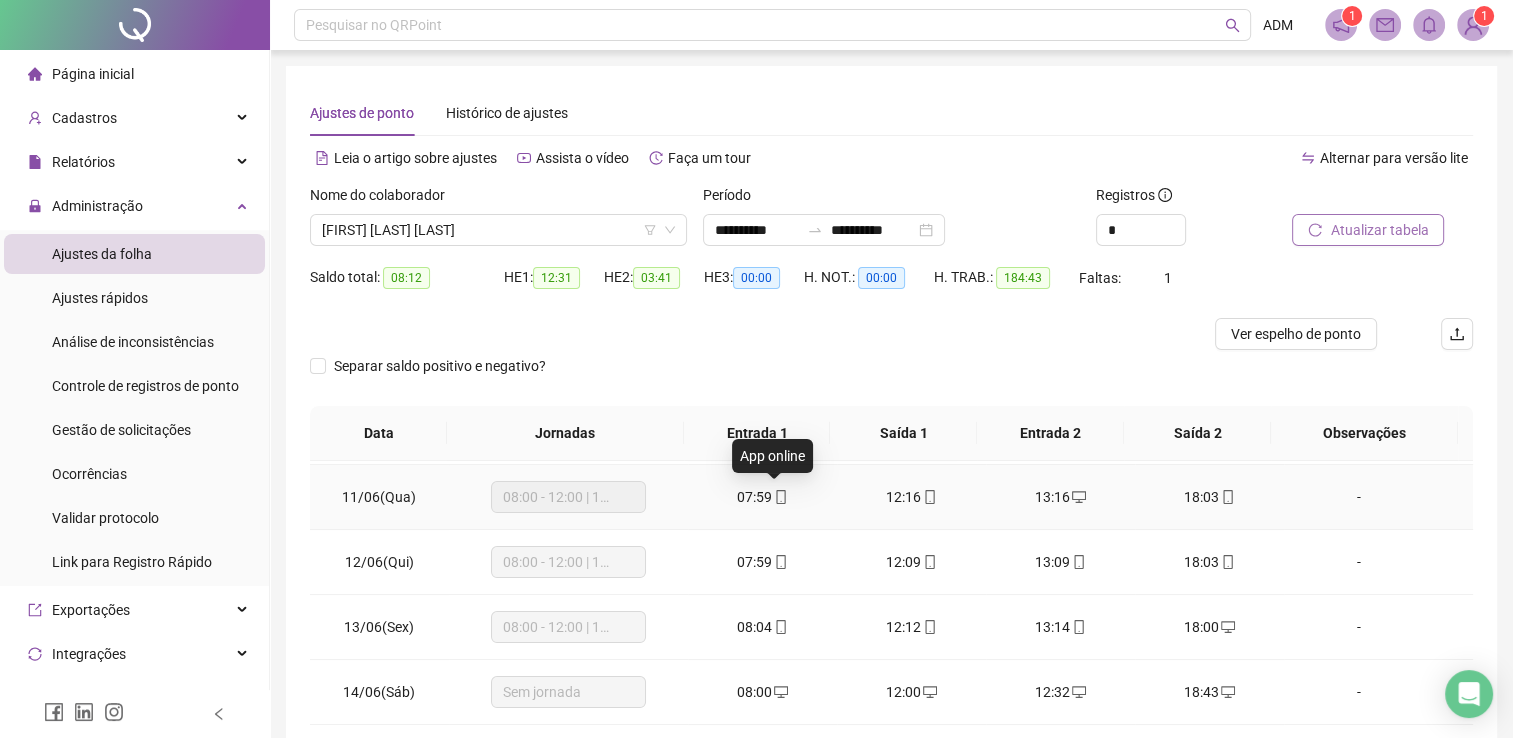 click 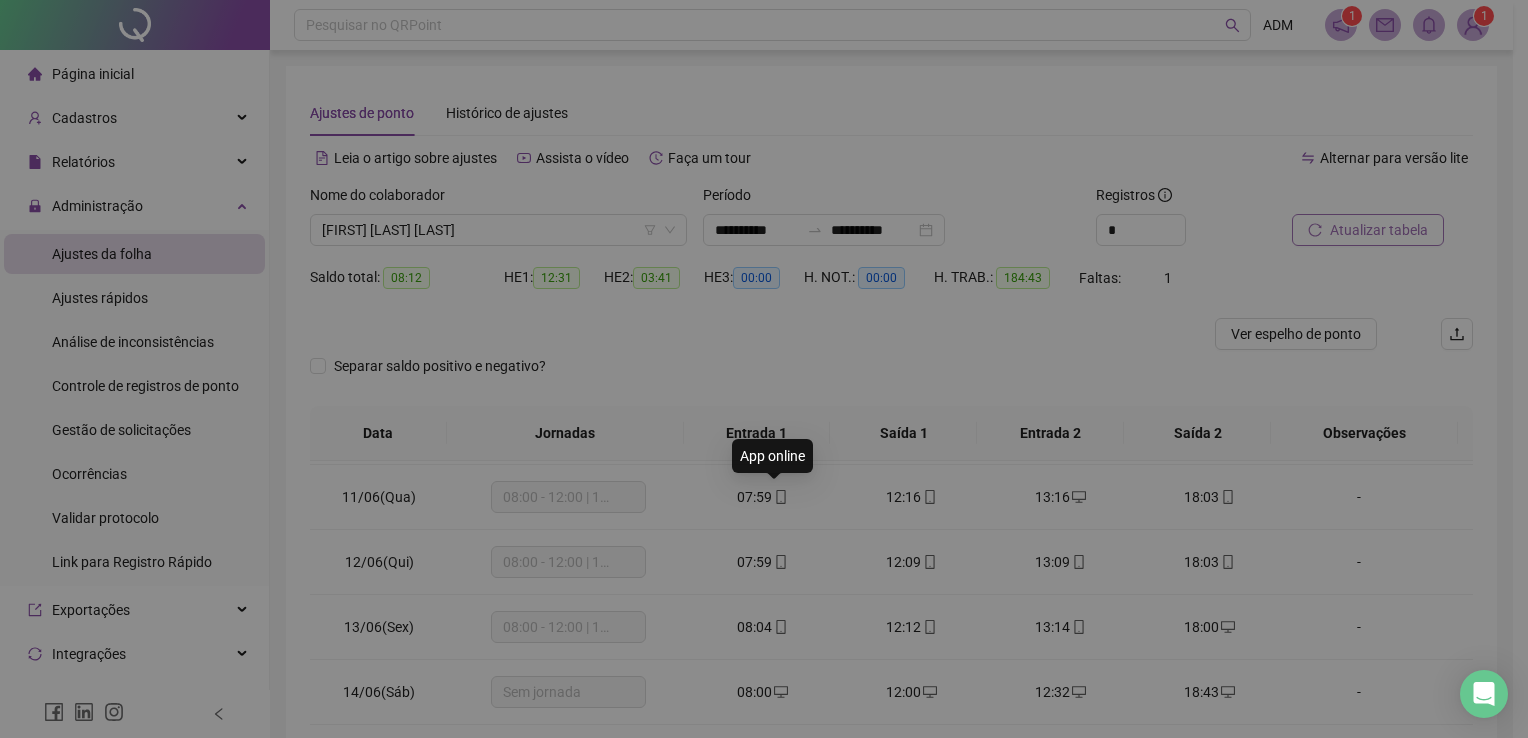 type on "**********" 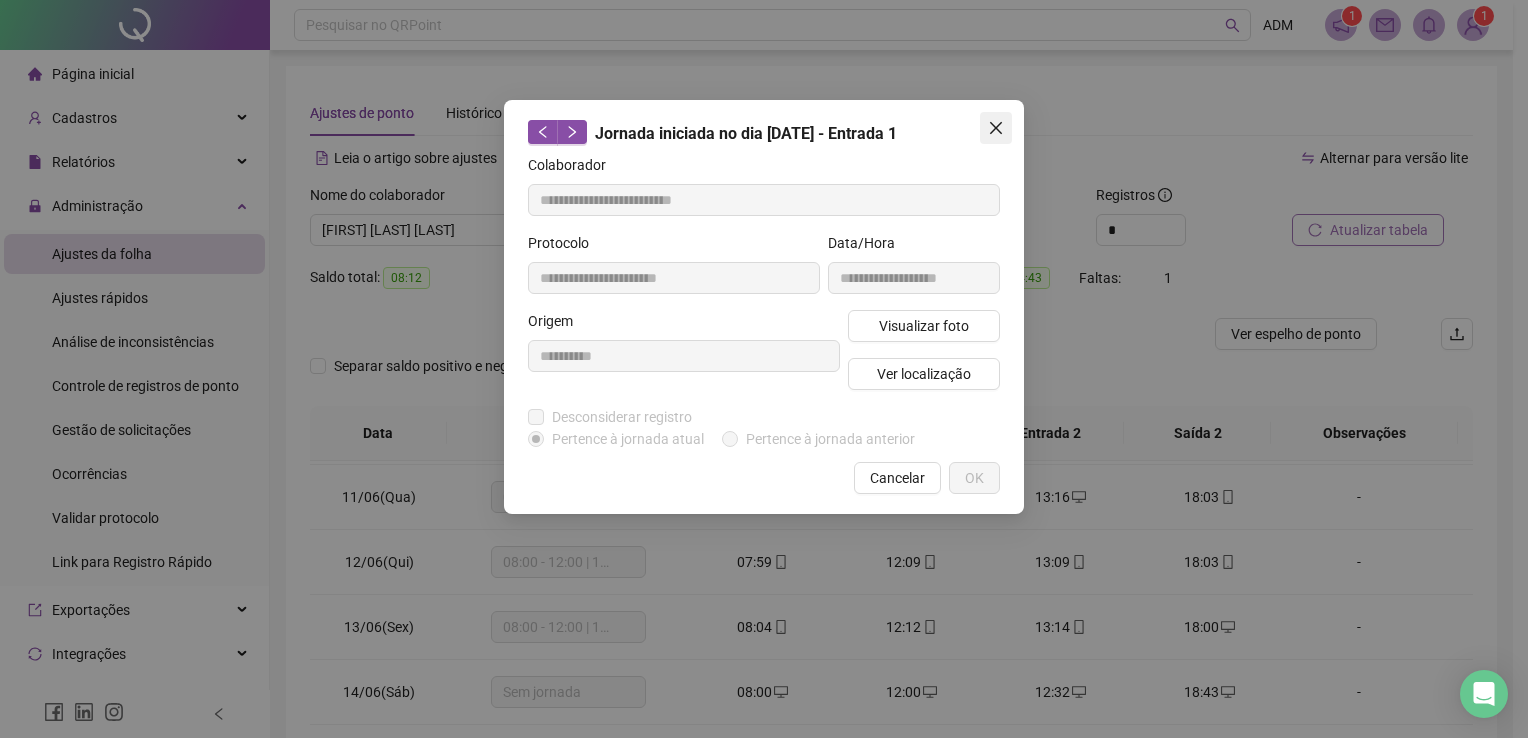 click 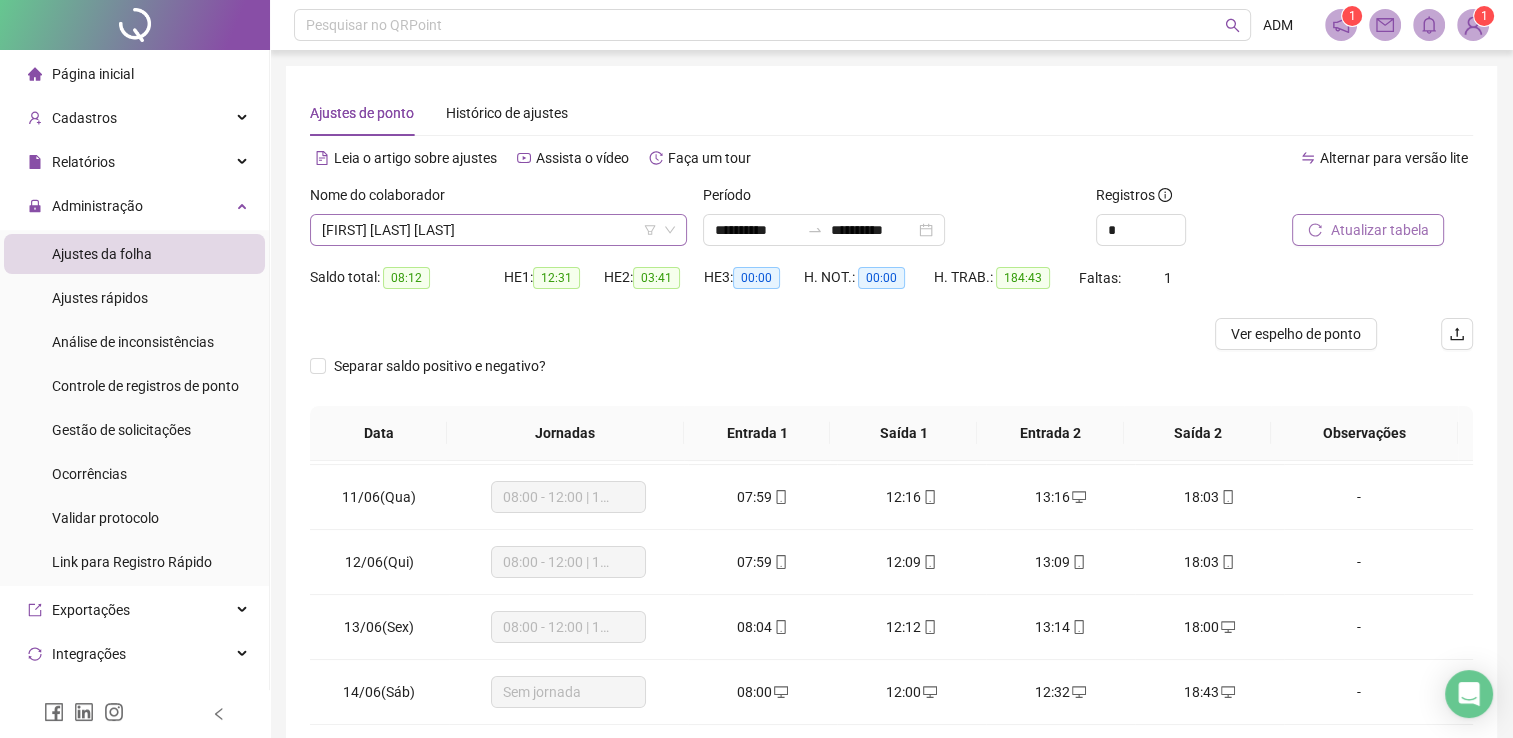 click 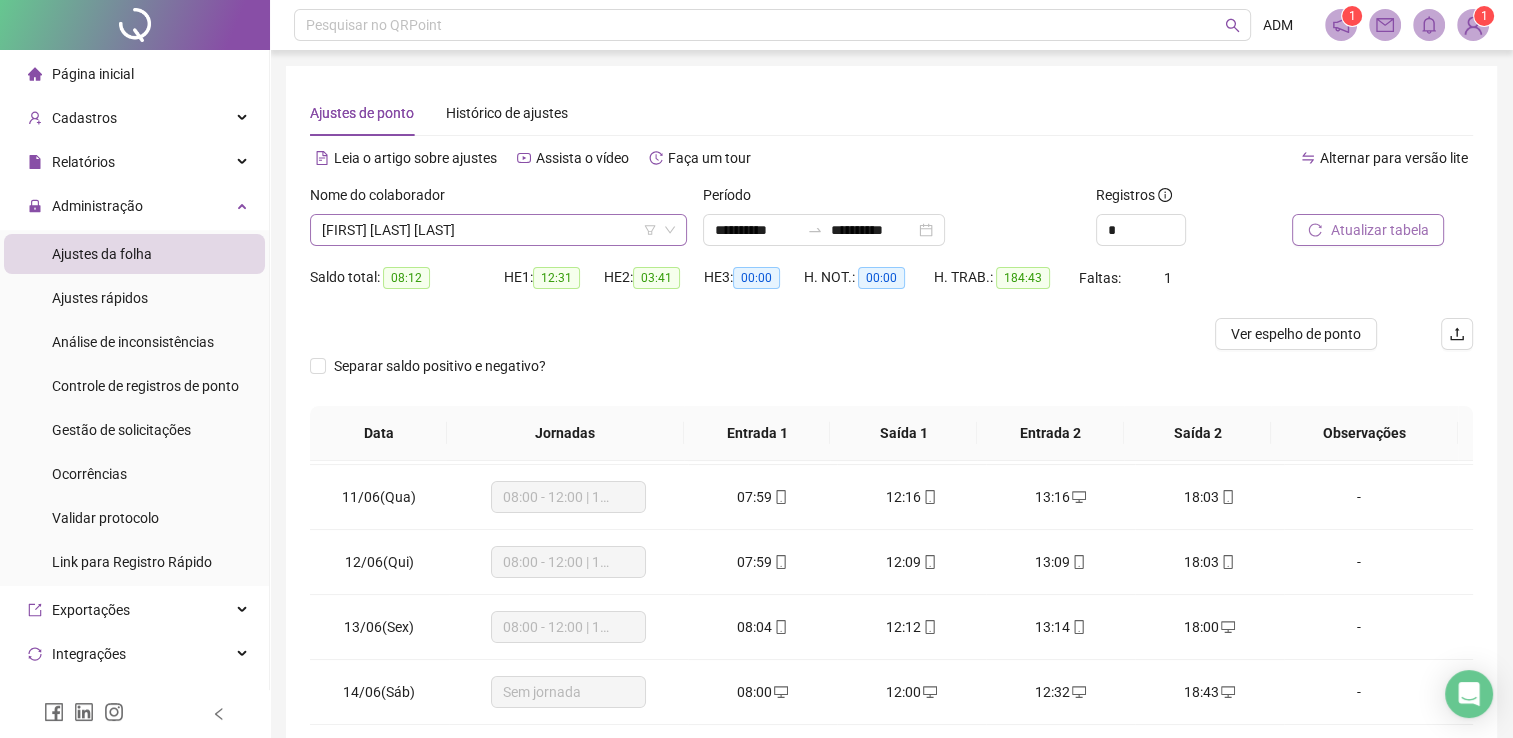 click on "[FIRST] [LAST] [LAST]" at bounding box center [498, 230] 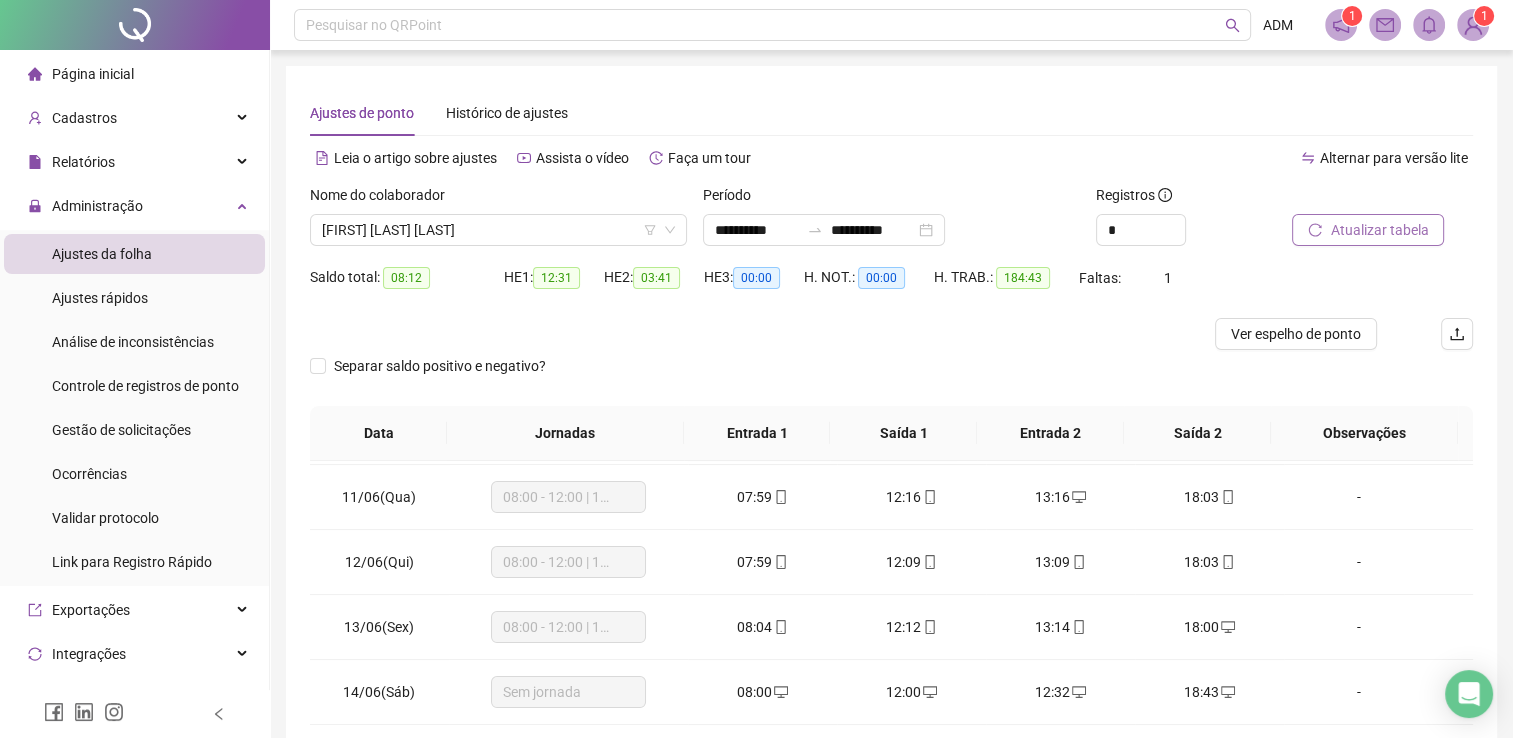 click on "Período" at bounding box center (891, 199) 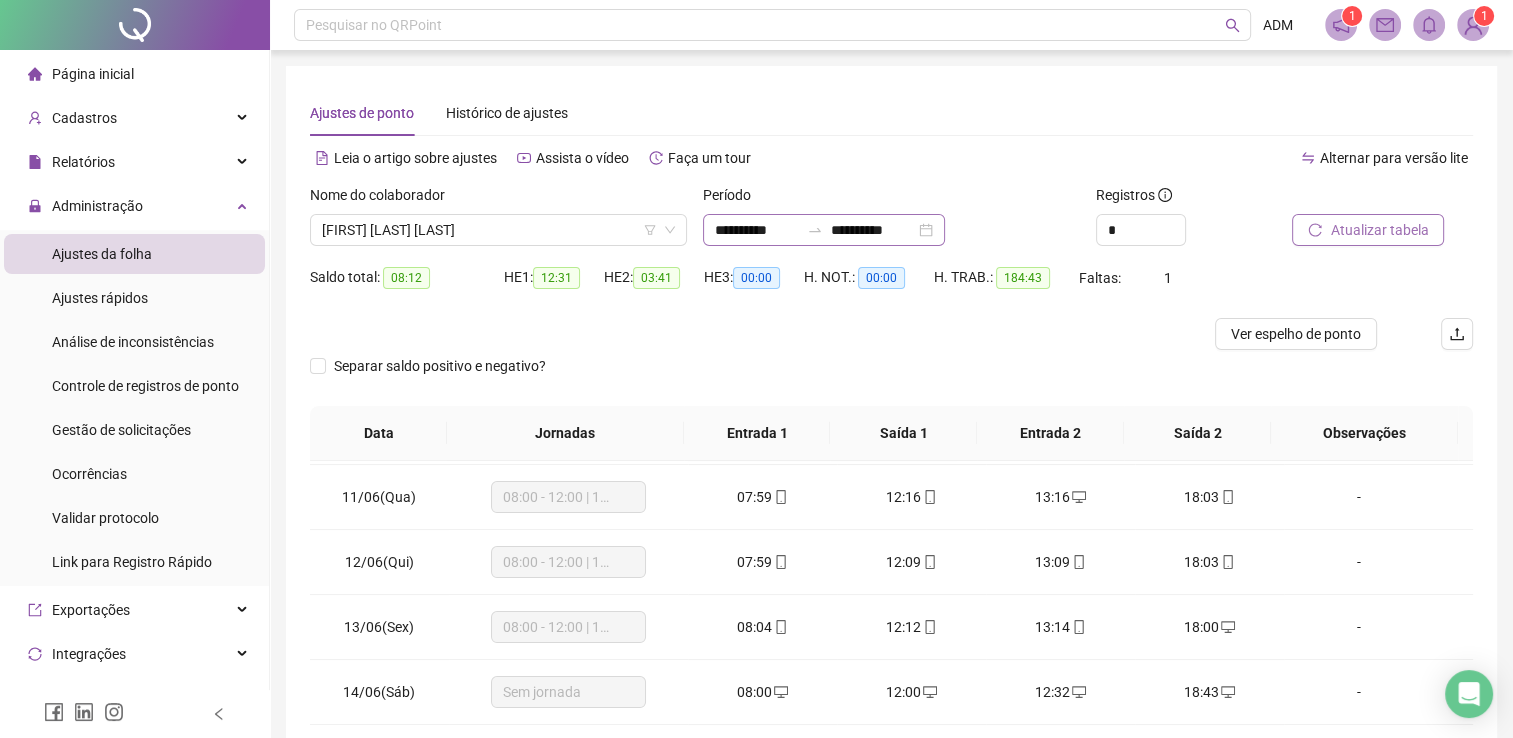 click on "**********" at bounding box center [824, 230] 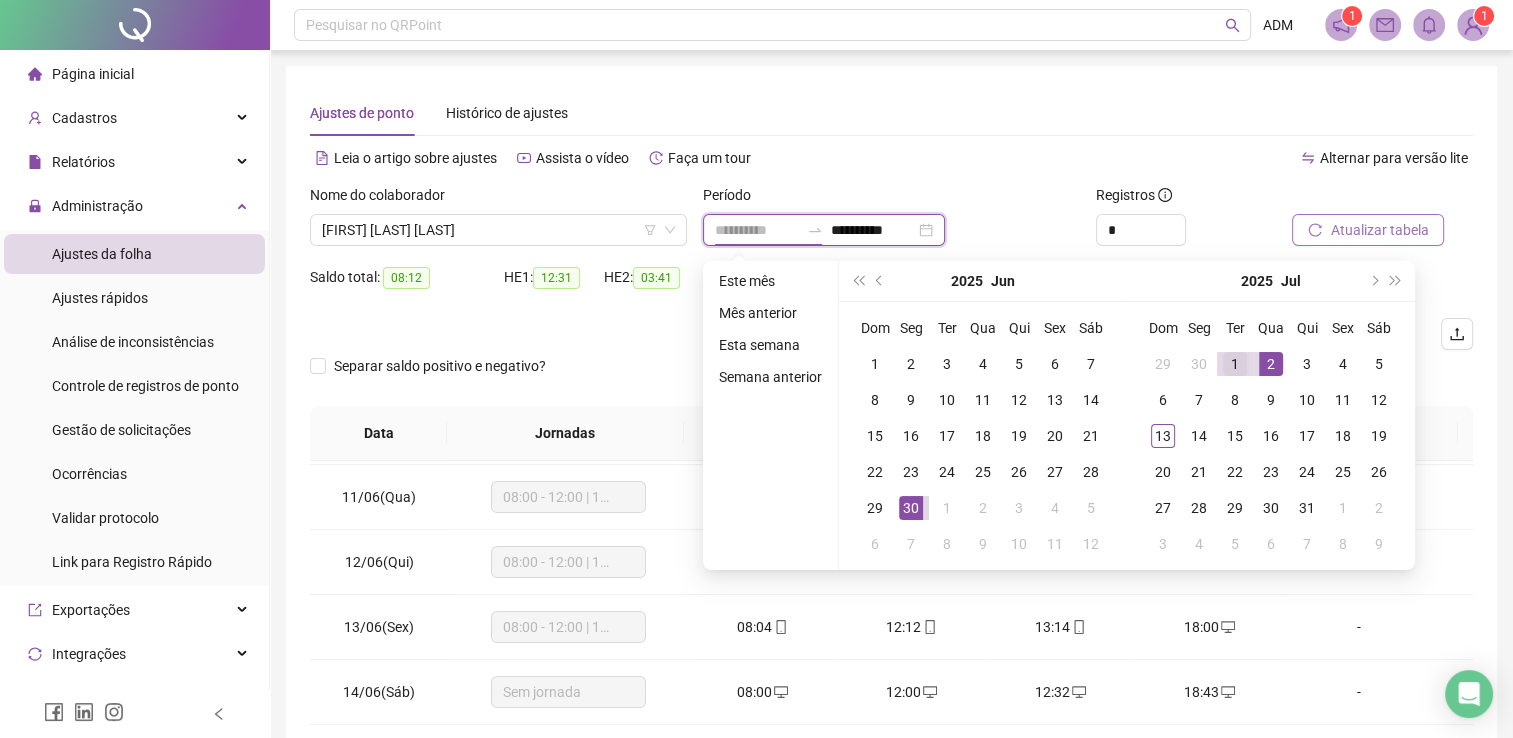 type on "**********" 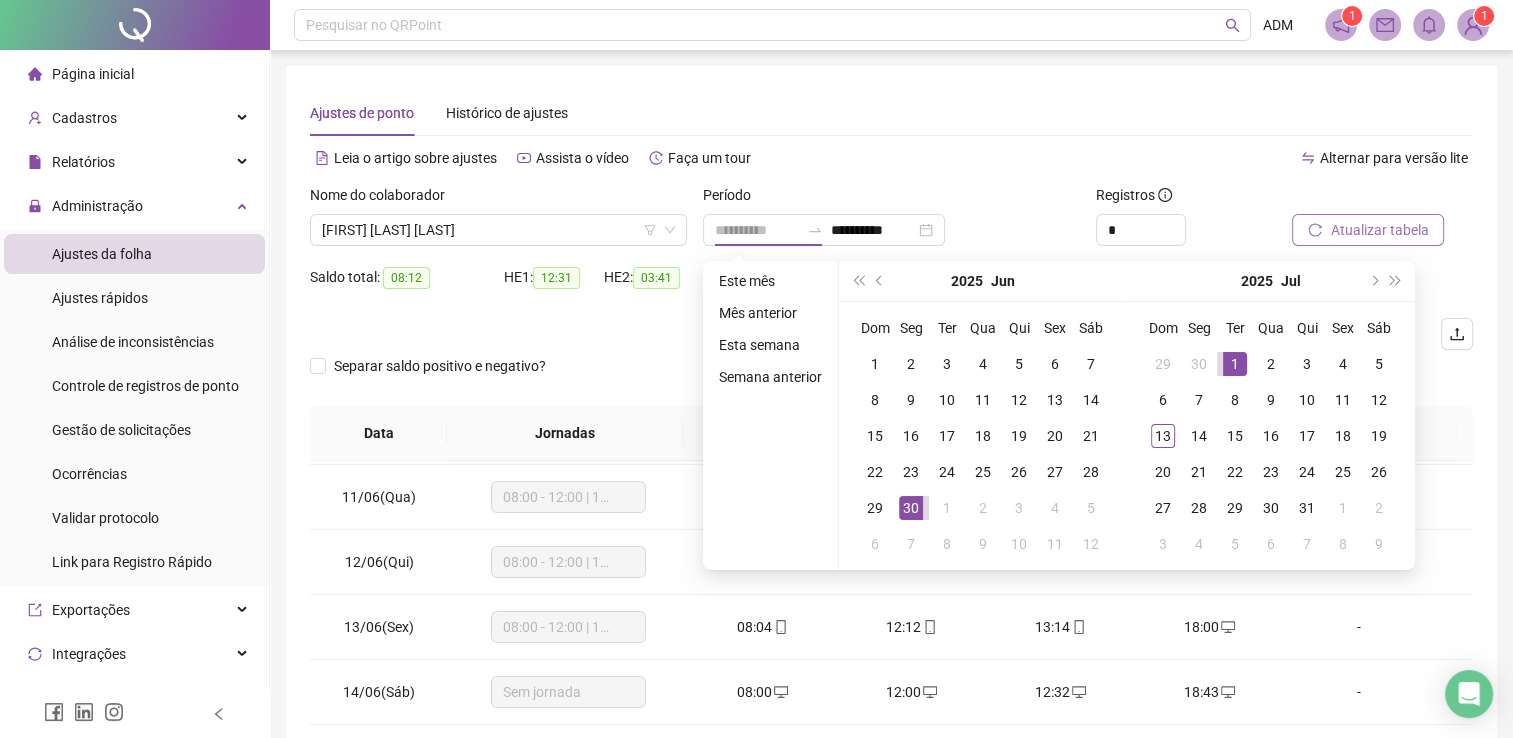 click on "1" at bounding box center (1235, 364) 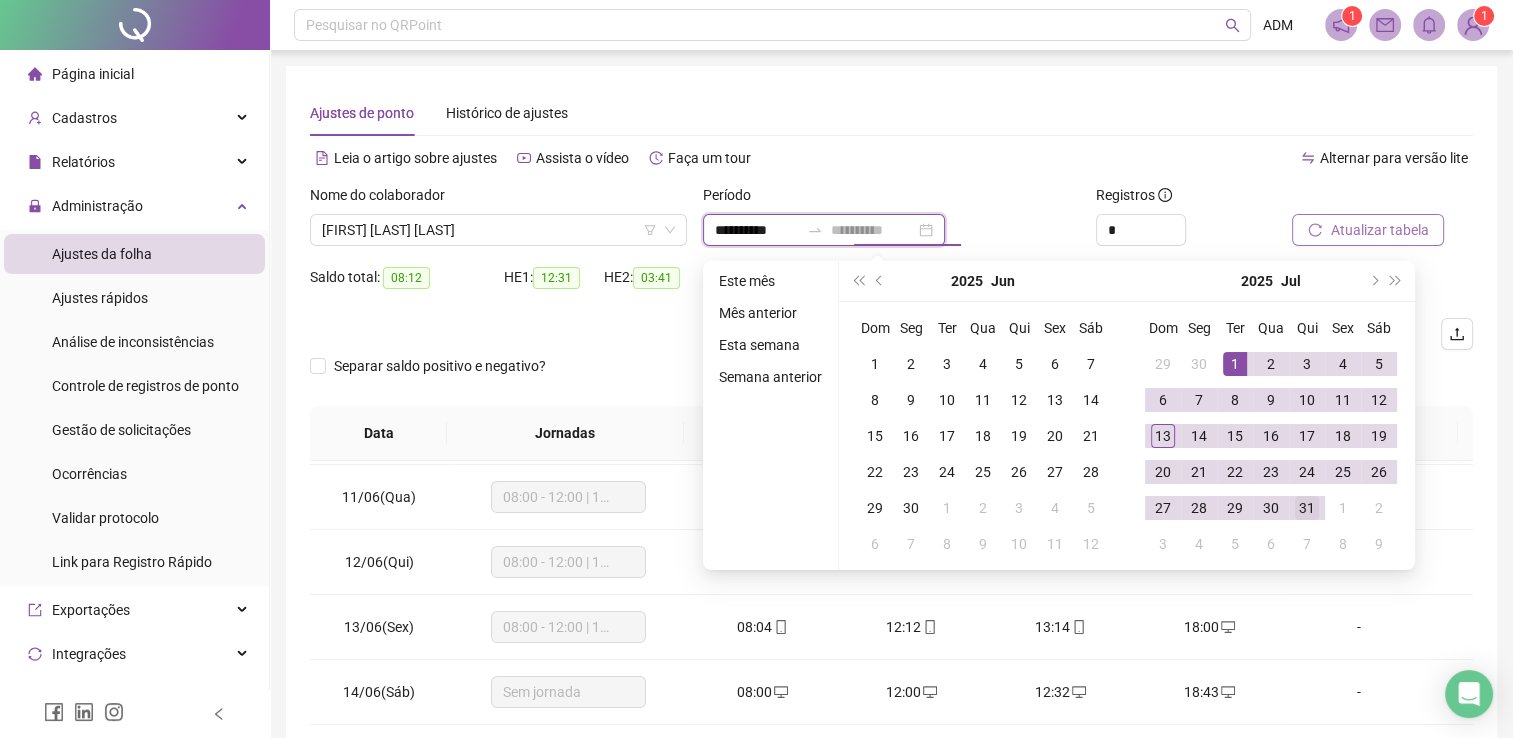 type on "**********" 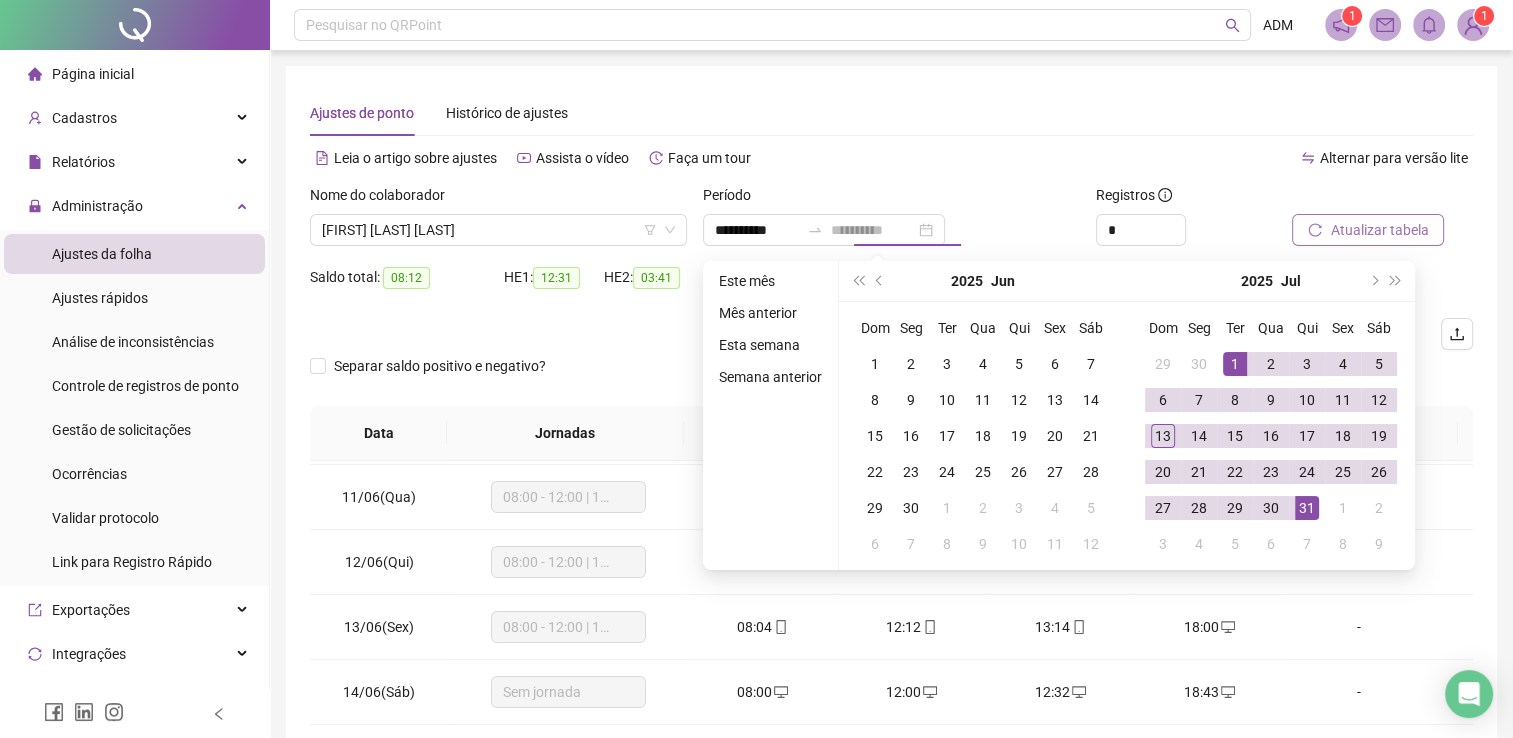 click on "31" at bounding box center (1307, 508) 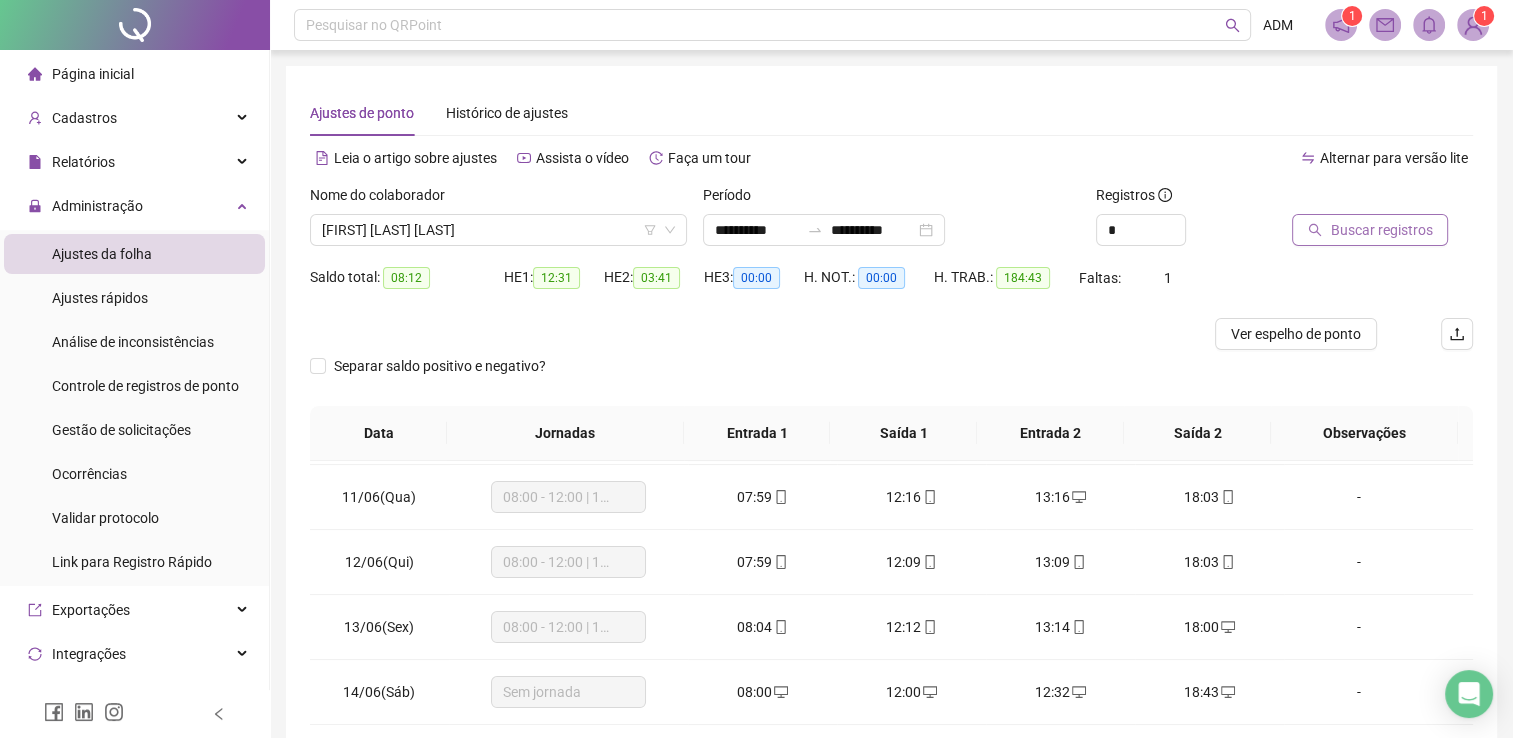 click on "Buscar registros" at bounding box center [1370, 230] 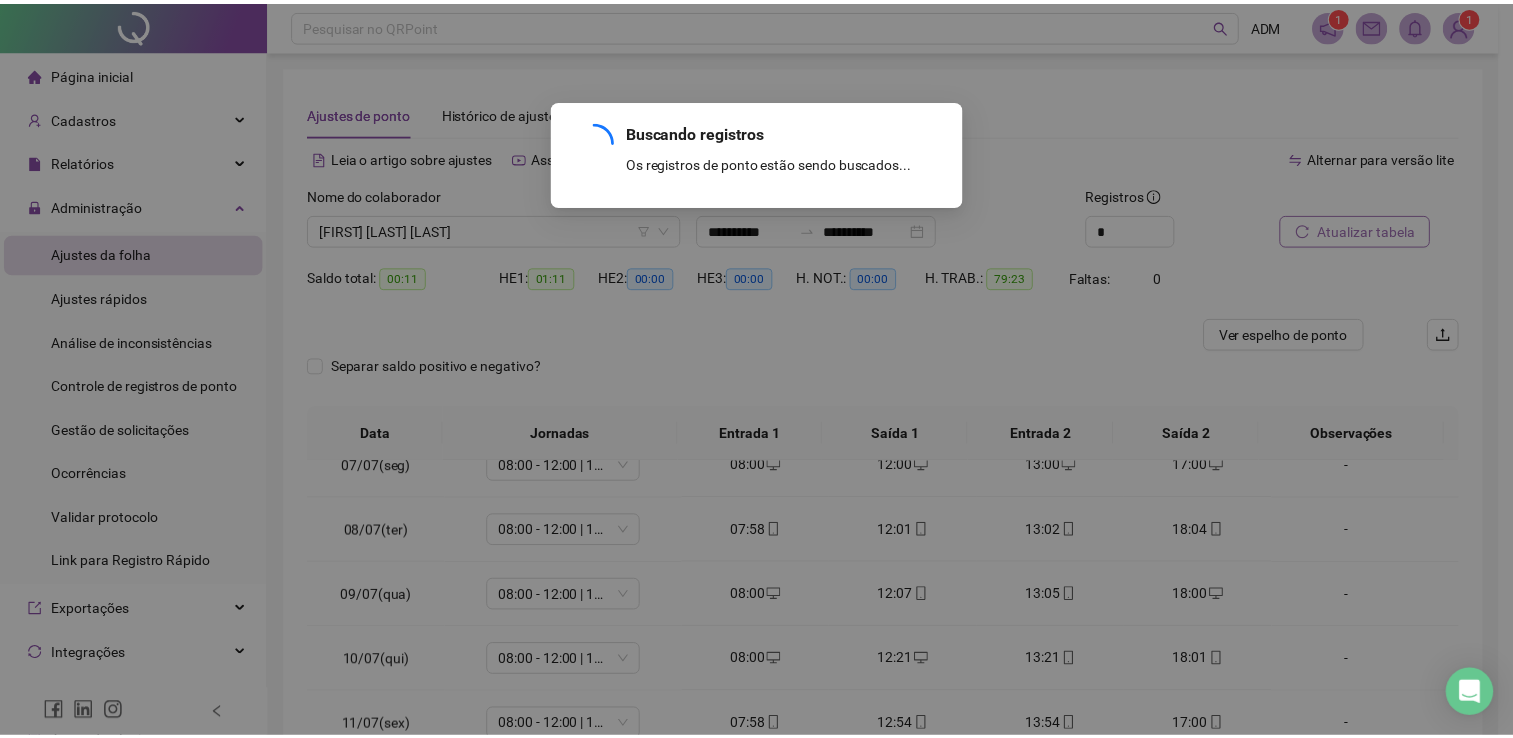 scroll, scrollTop: 415, scrollLeft: 0, axis: vertical 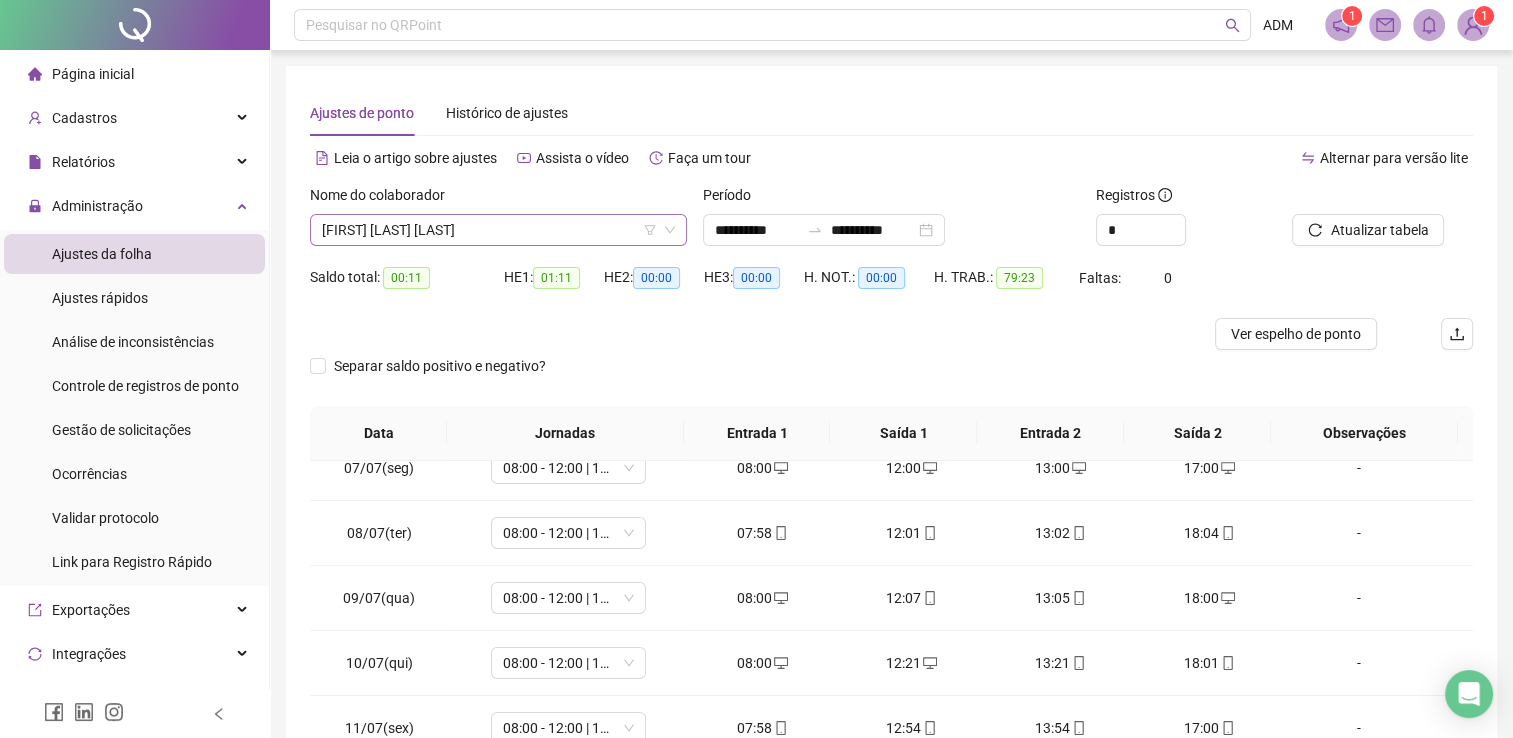 click 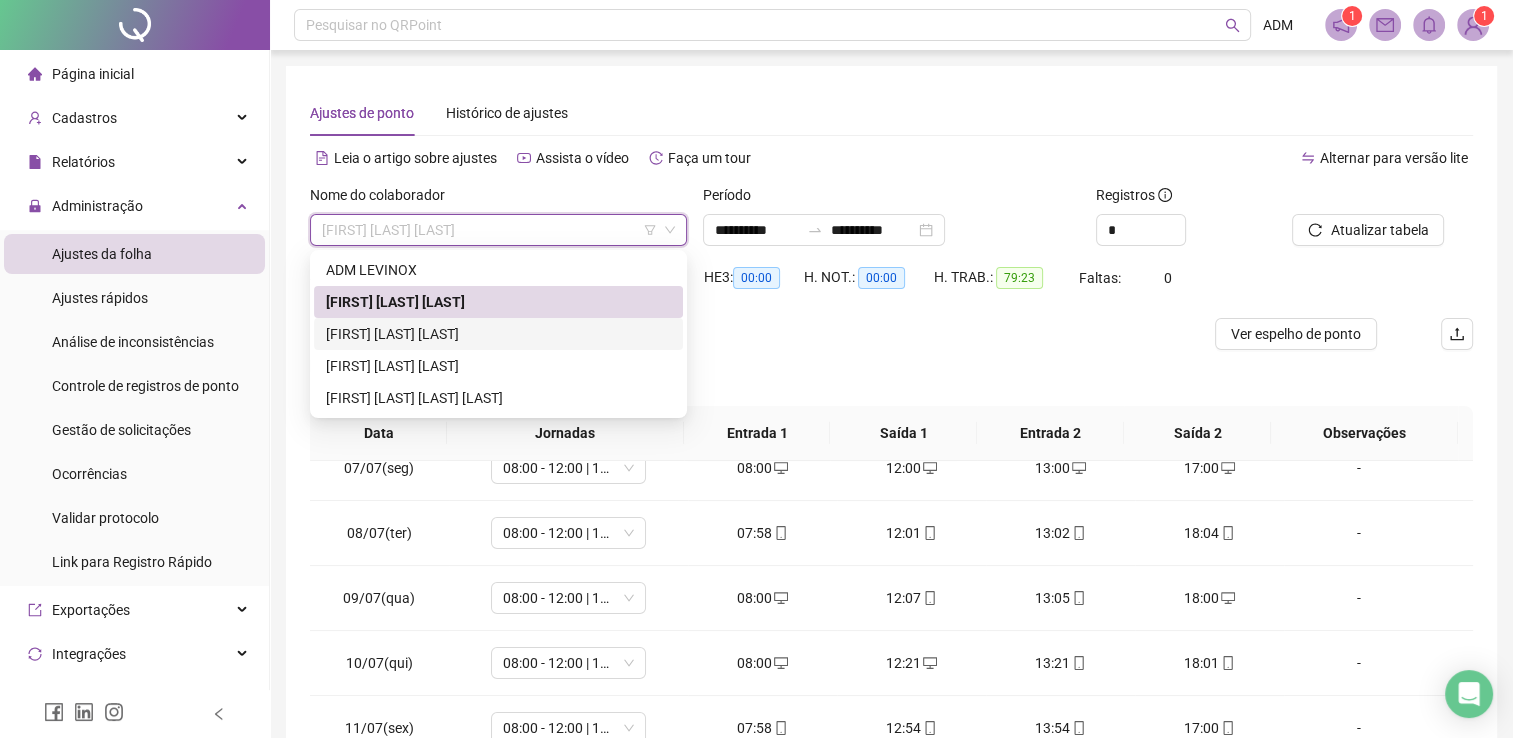 click on "[FIRST] [LAST] [LAST]" at bounding box center (498, 334) 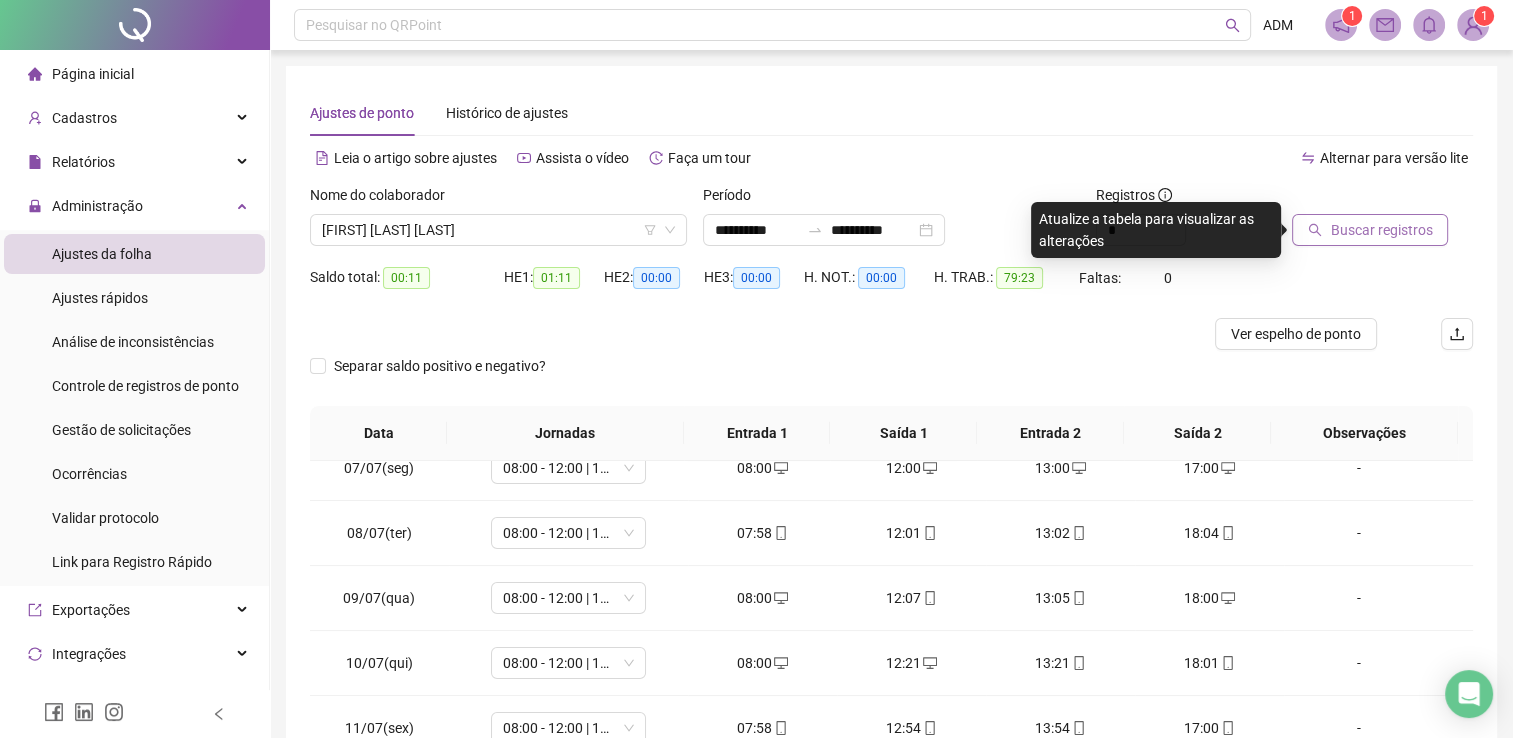 click on "Buscar registros" at bounding box center [1381, 230] 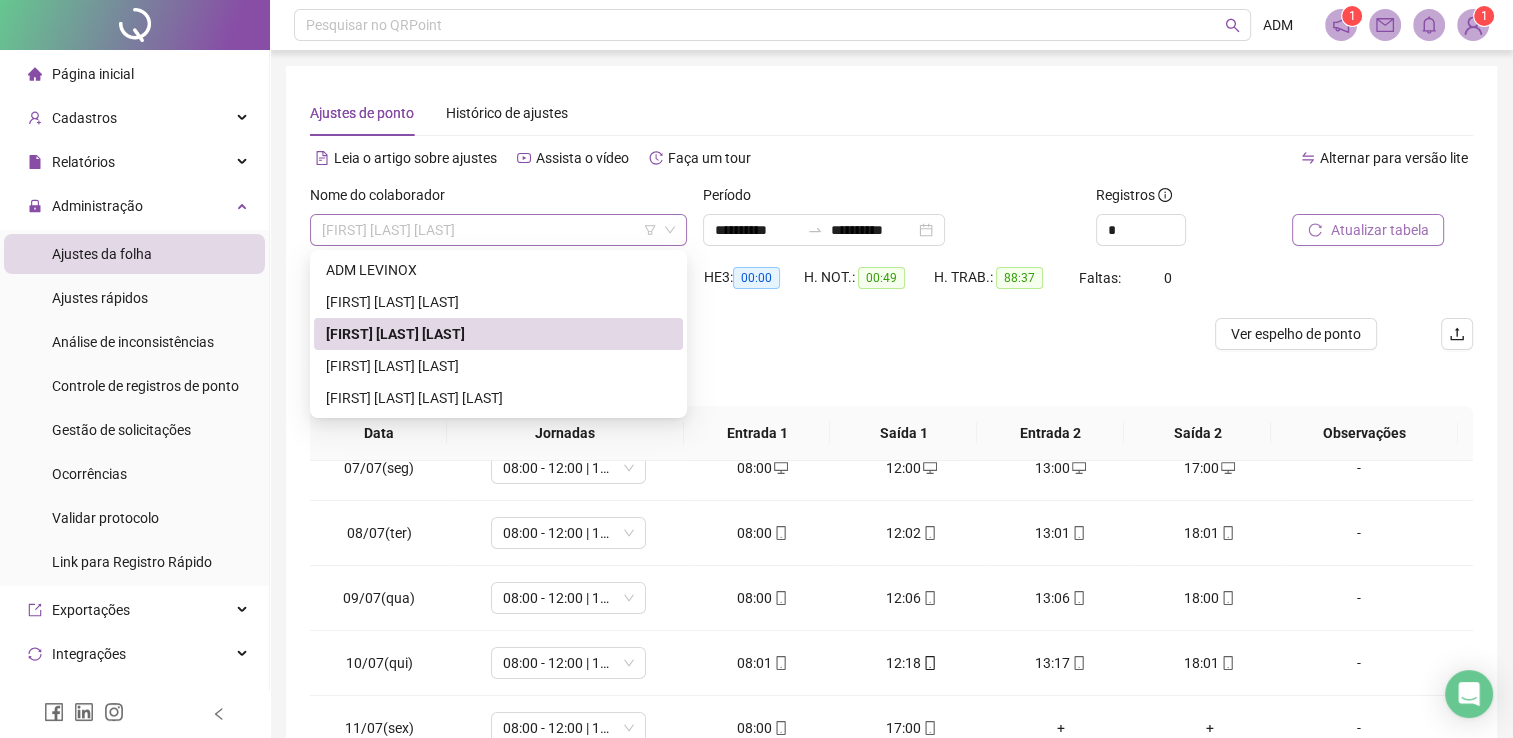 click on "[FIRST] [LAST] [LAST]" at bounding box center (498, 230) 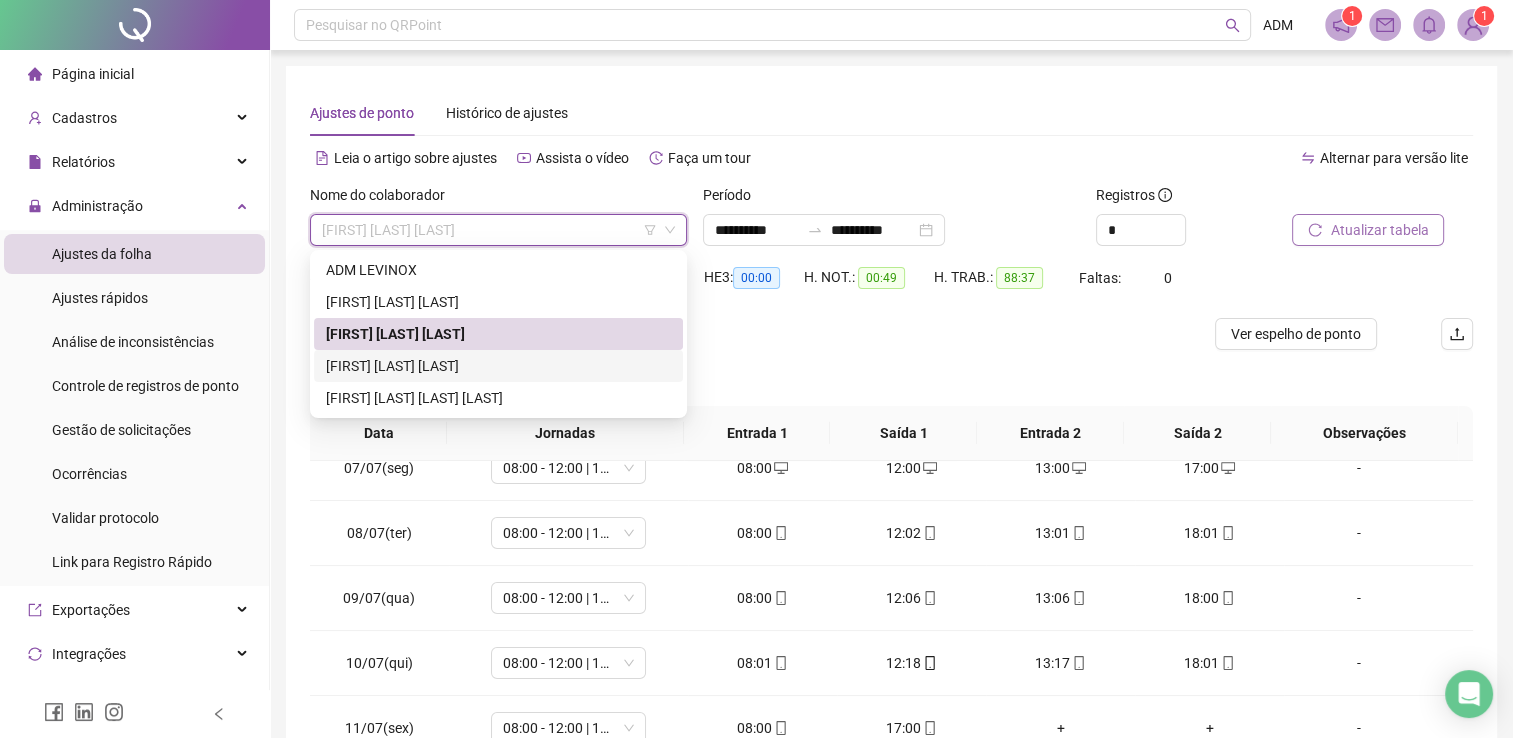 click on "[FIRST] [LAST] [LAST]" at bounding box center [498, 366] 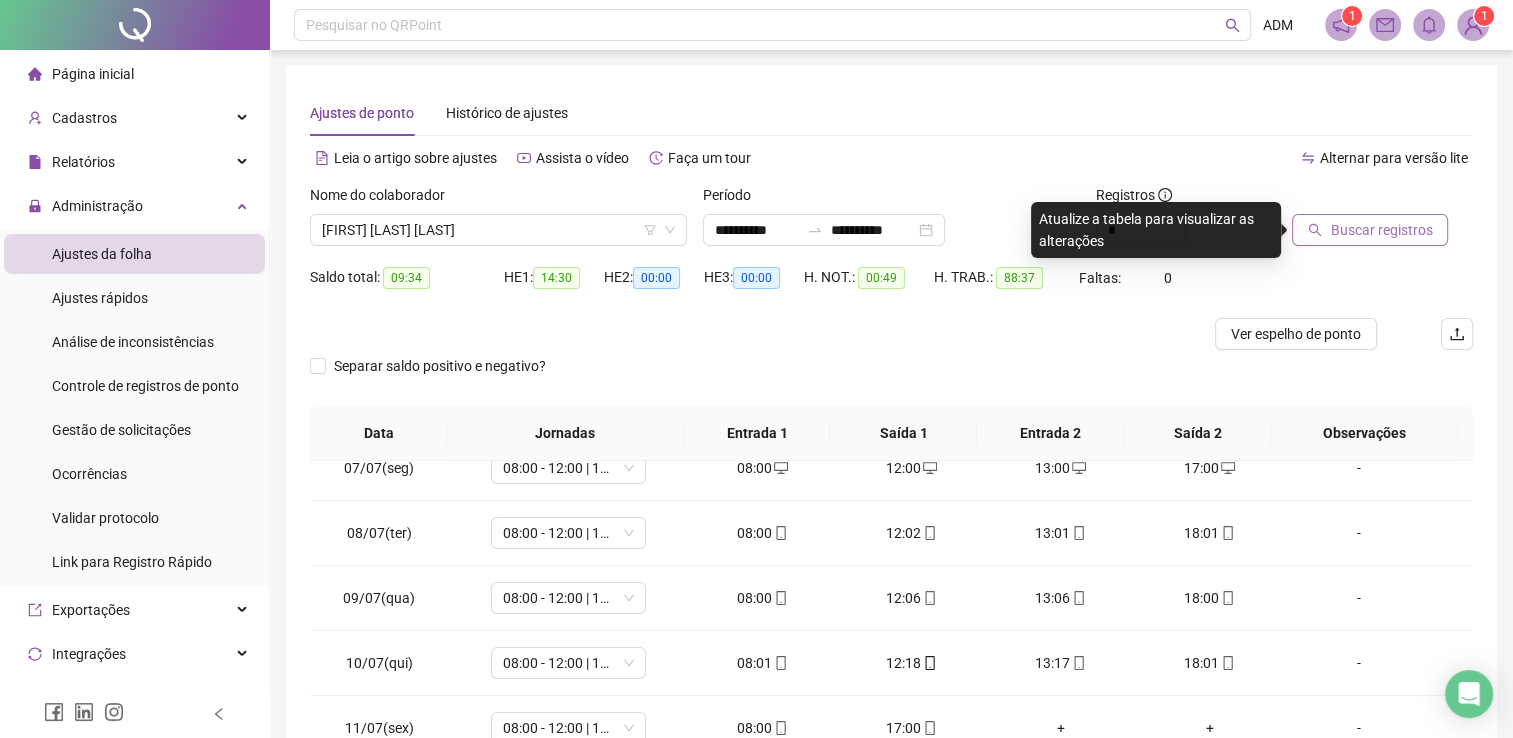click on "Buscar registros" at bounding box center [1381, 230] 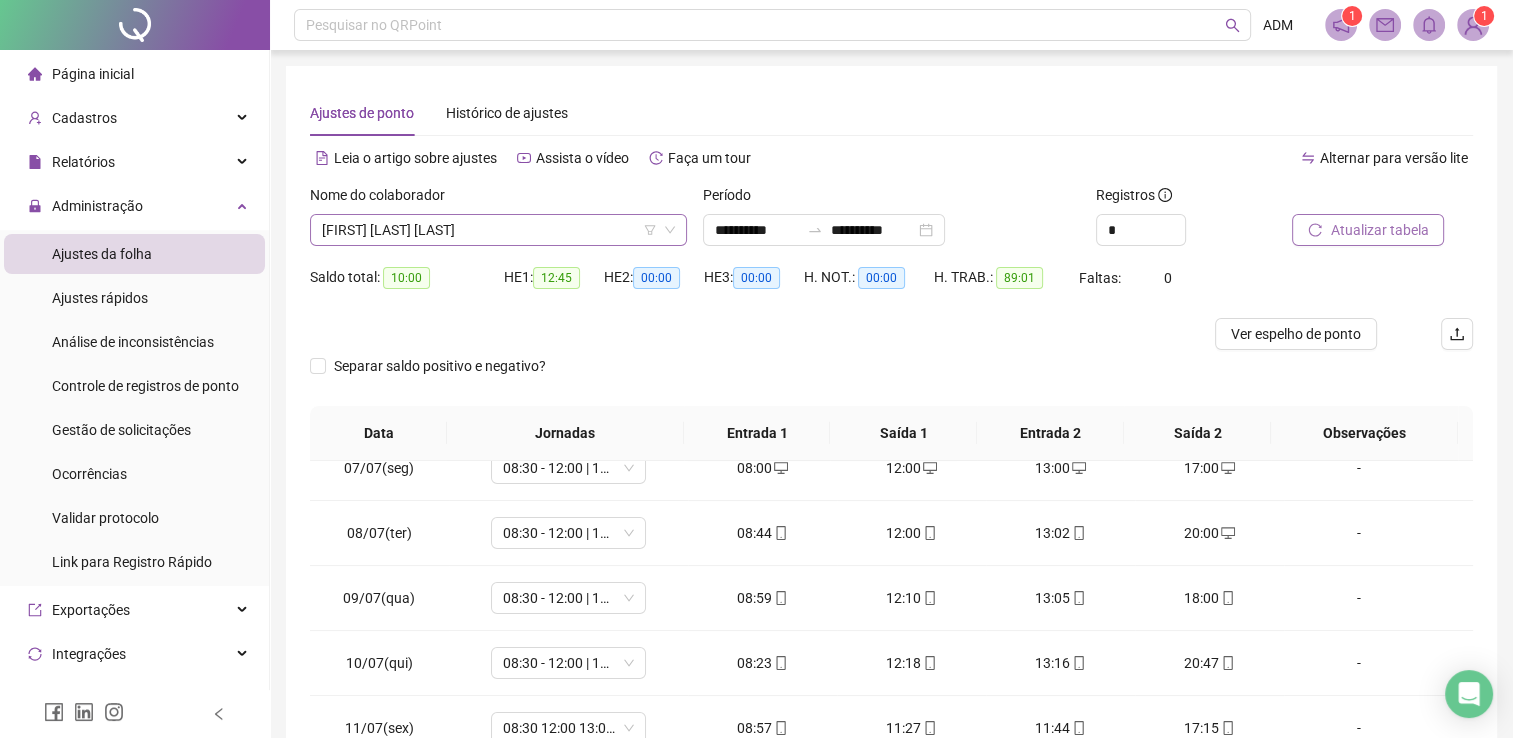 click 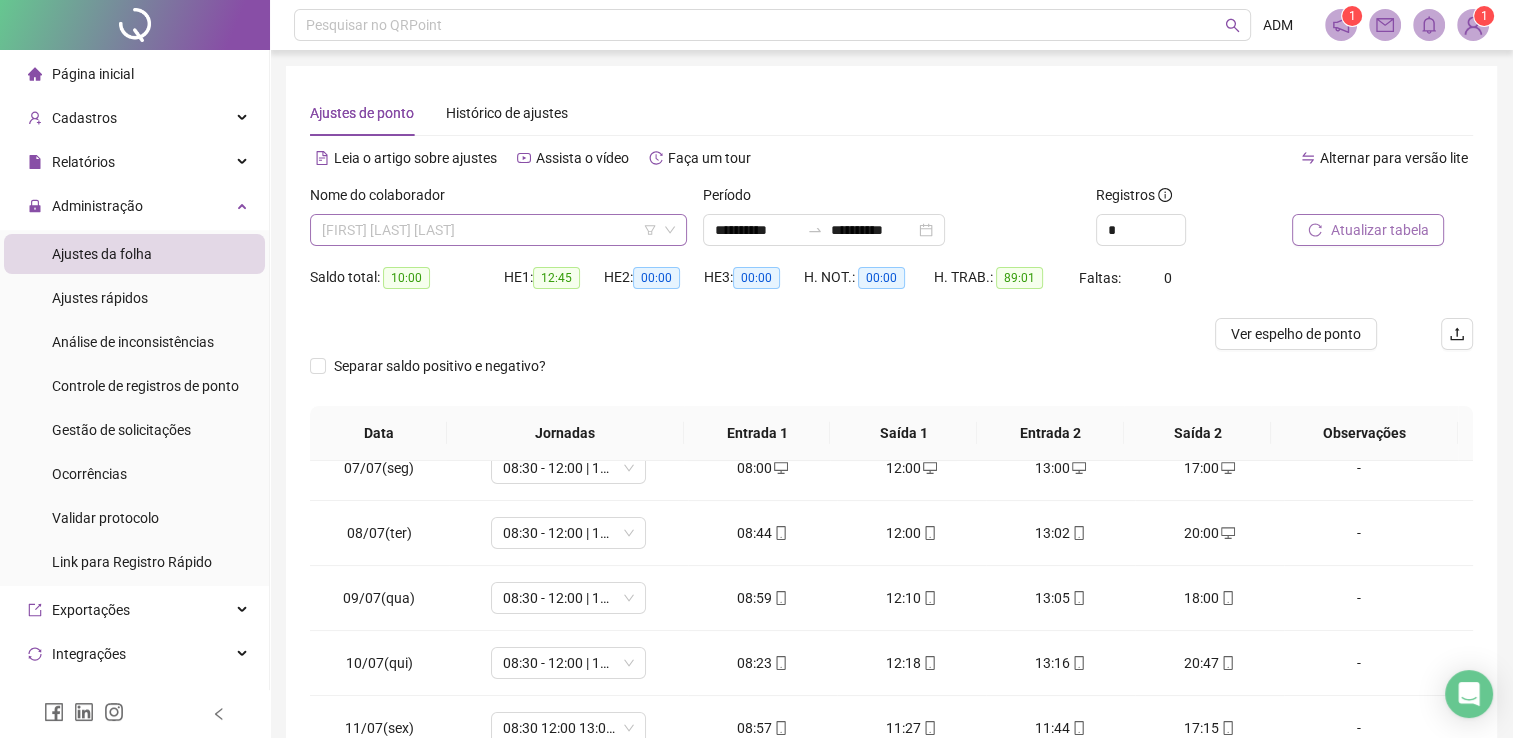 click on "[FIRST] [LAST] [LAST]" at bounding box center (498, 230) 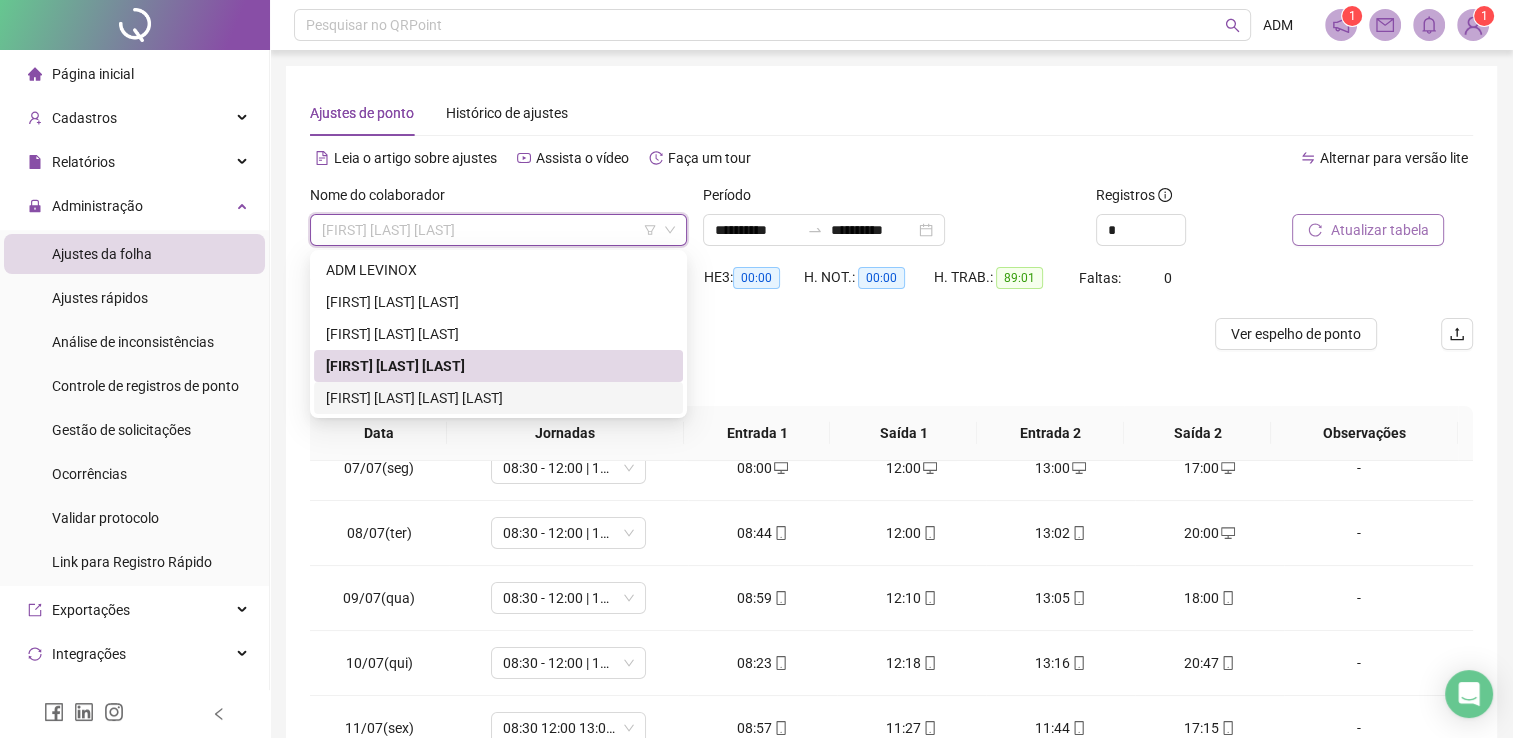 click on "[FIRST] [LAST] [LAST] [LAST]" at bounding box center (498, 398) 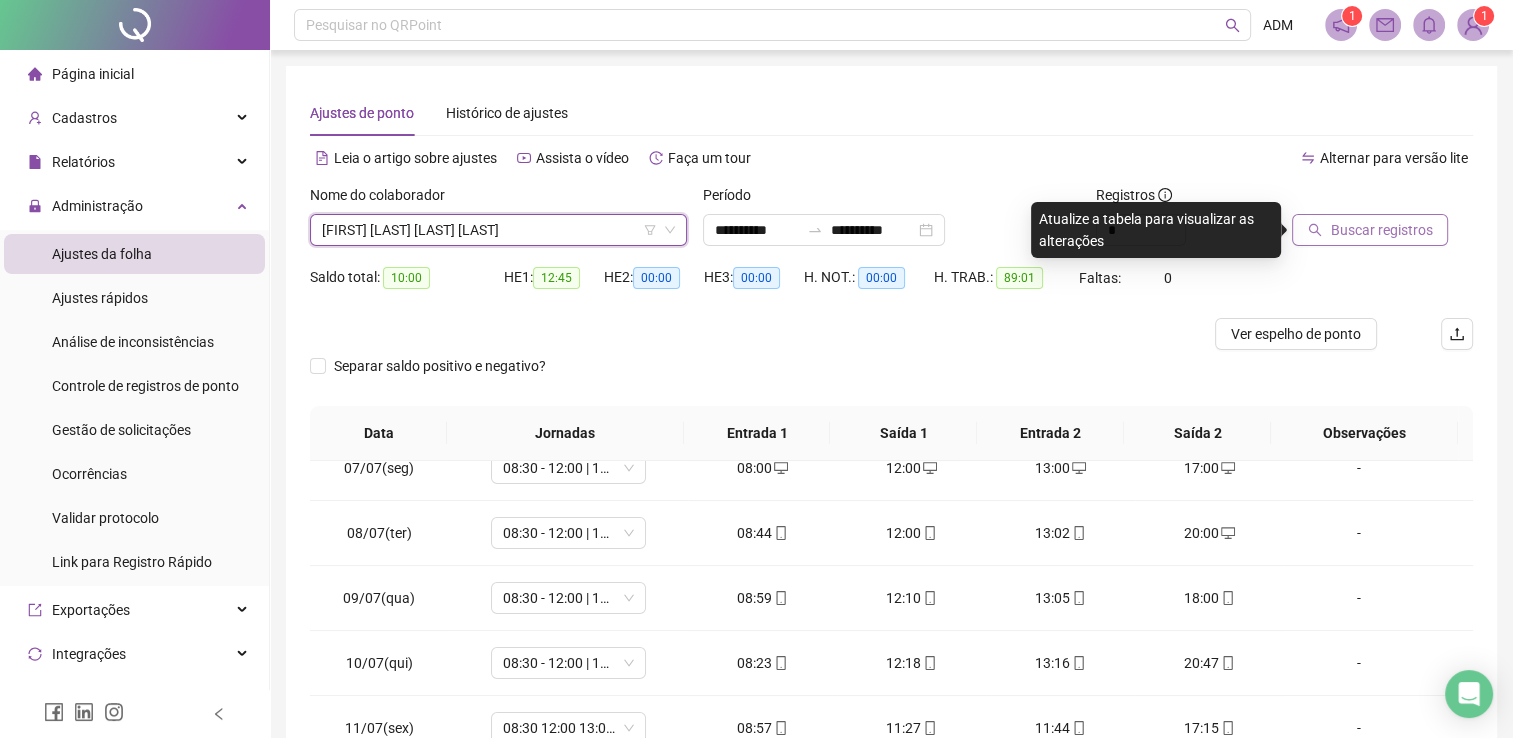 click on "Buscar registros" at bounding box center [1381, 230] 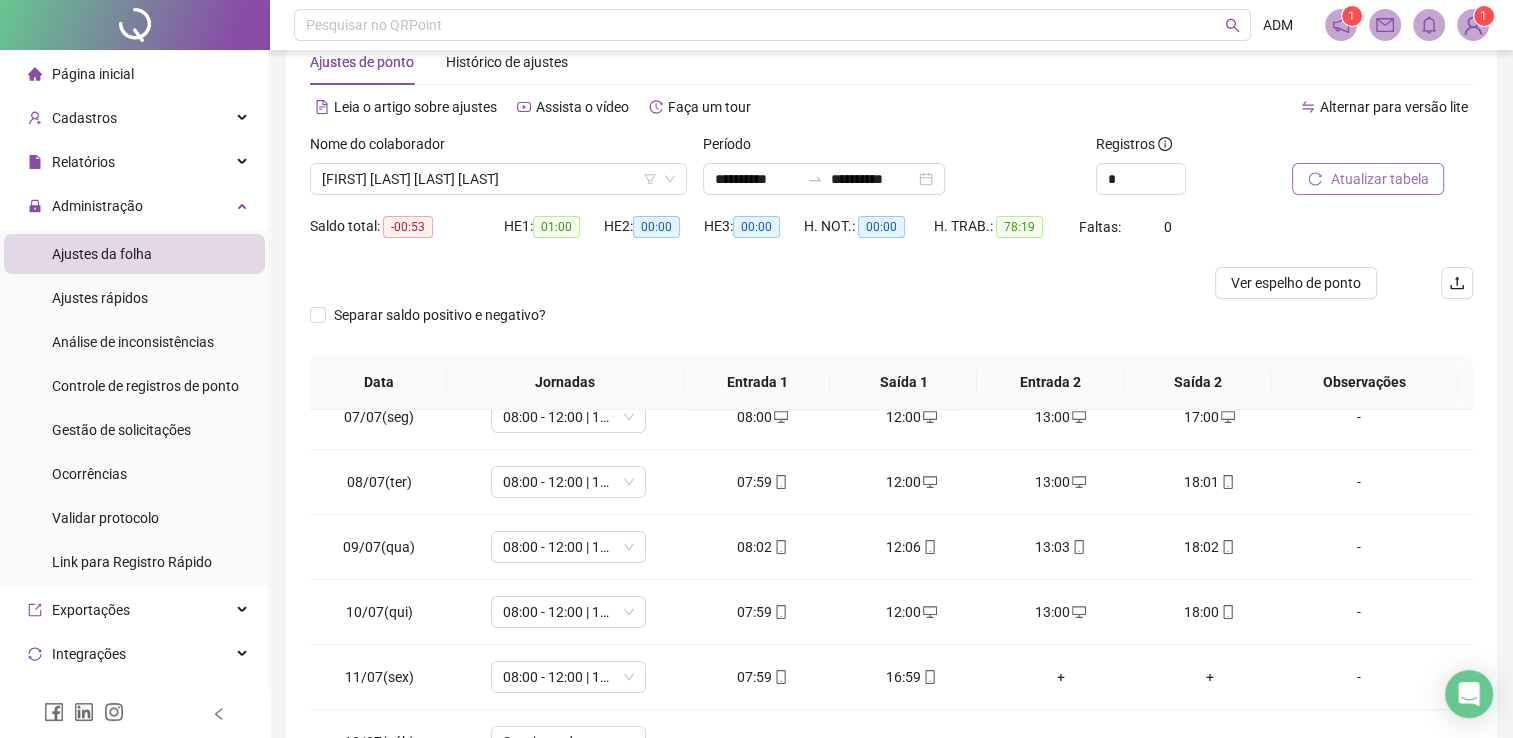 scroll, scrollTop: 15, scrollLeft: 0, axis: vertical 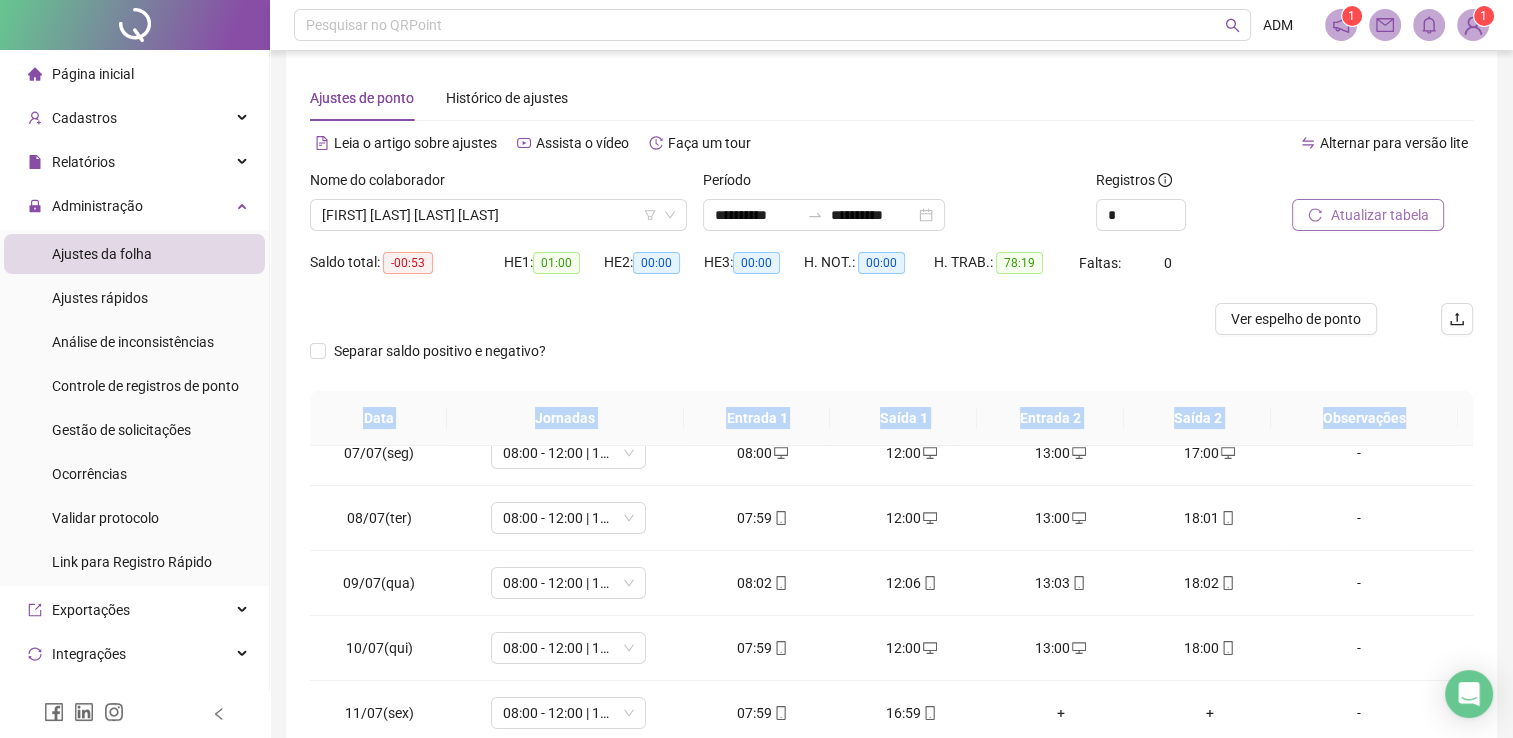drag, startPoint x: 1510, startPoint y: 399, endPoint x: 1522, endPoint y: 586, distance: 187.38463 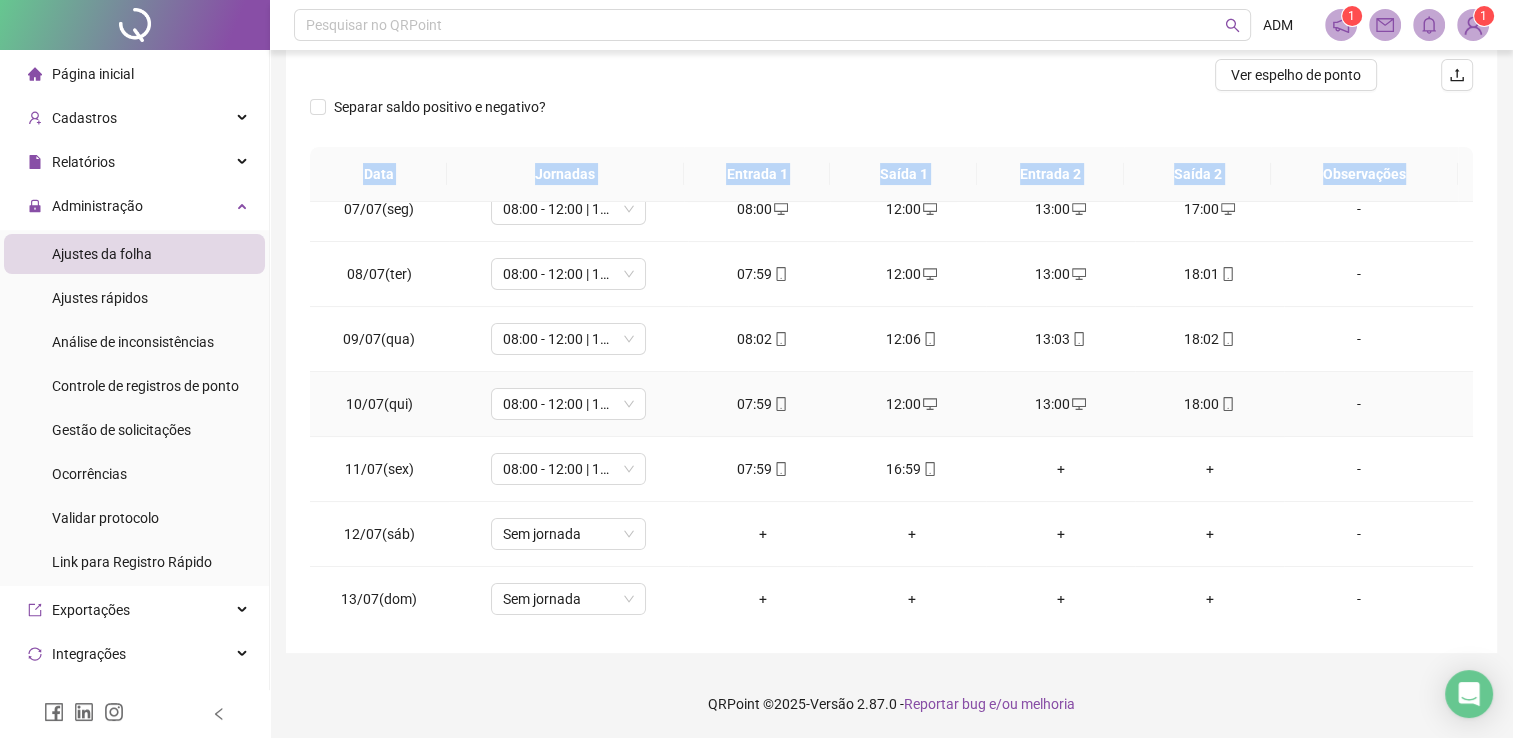 click on "-" at bounding box center [1378, 404] 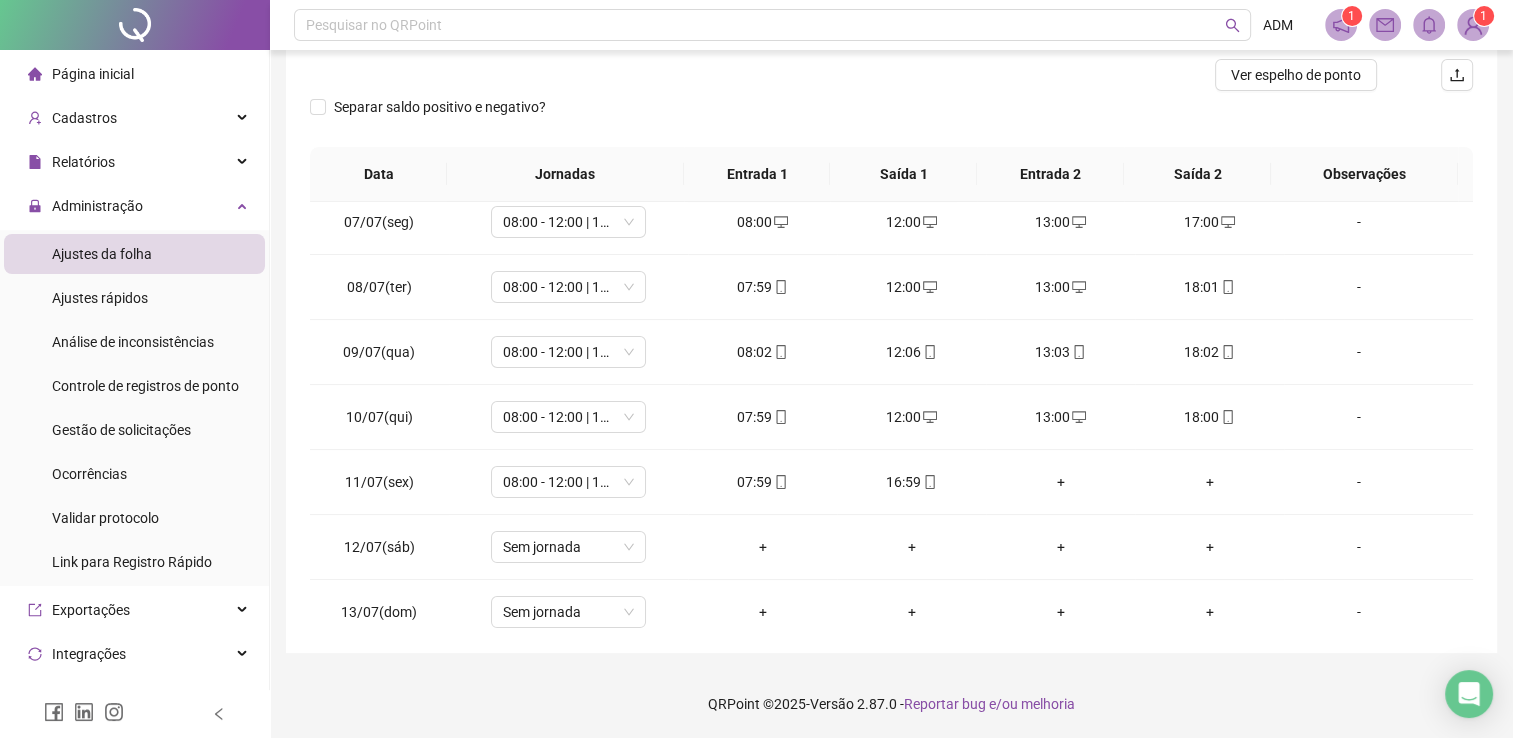scroll, scrollTop: 415, scrollLeft: 0, axis: vertical 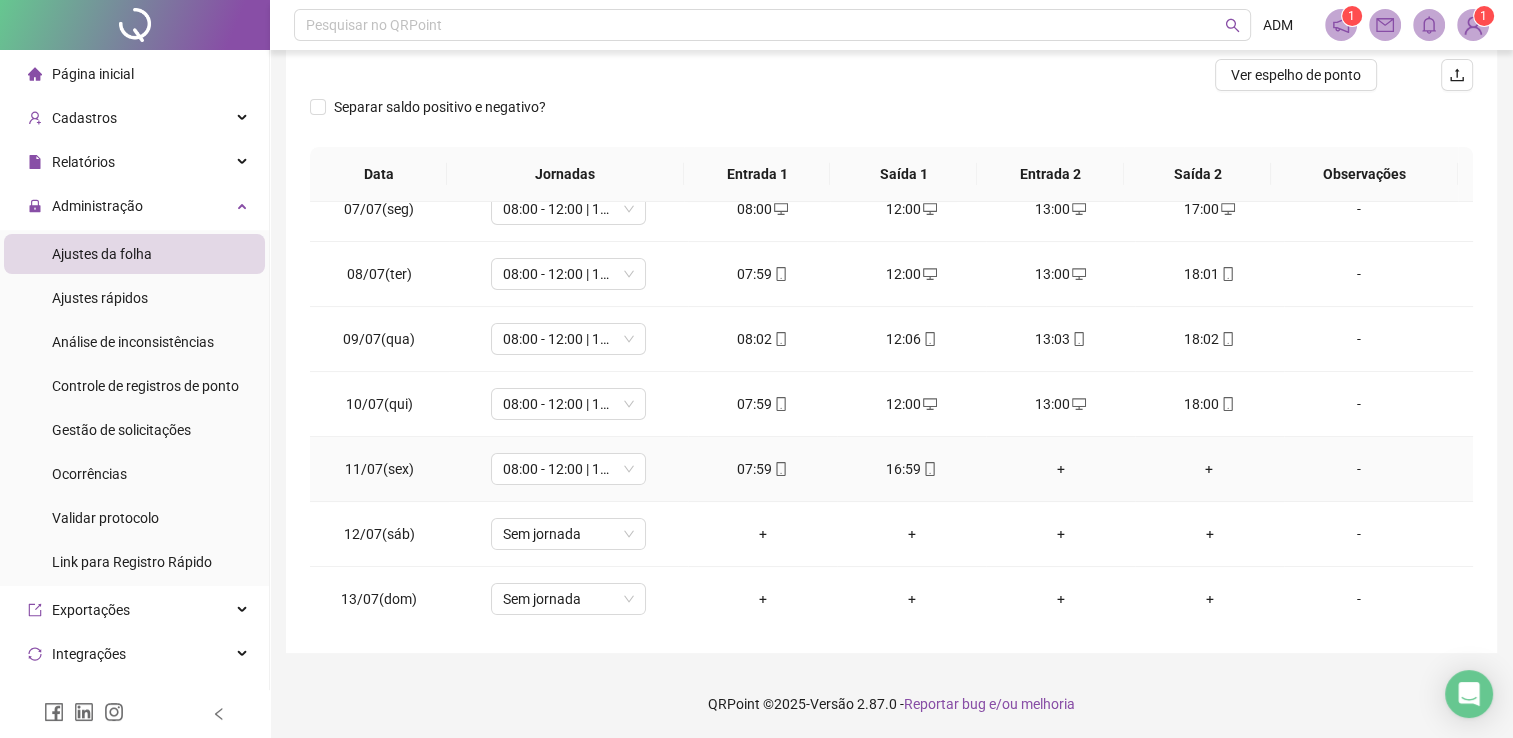 click on "+" at bounding box center [1060, 469] 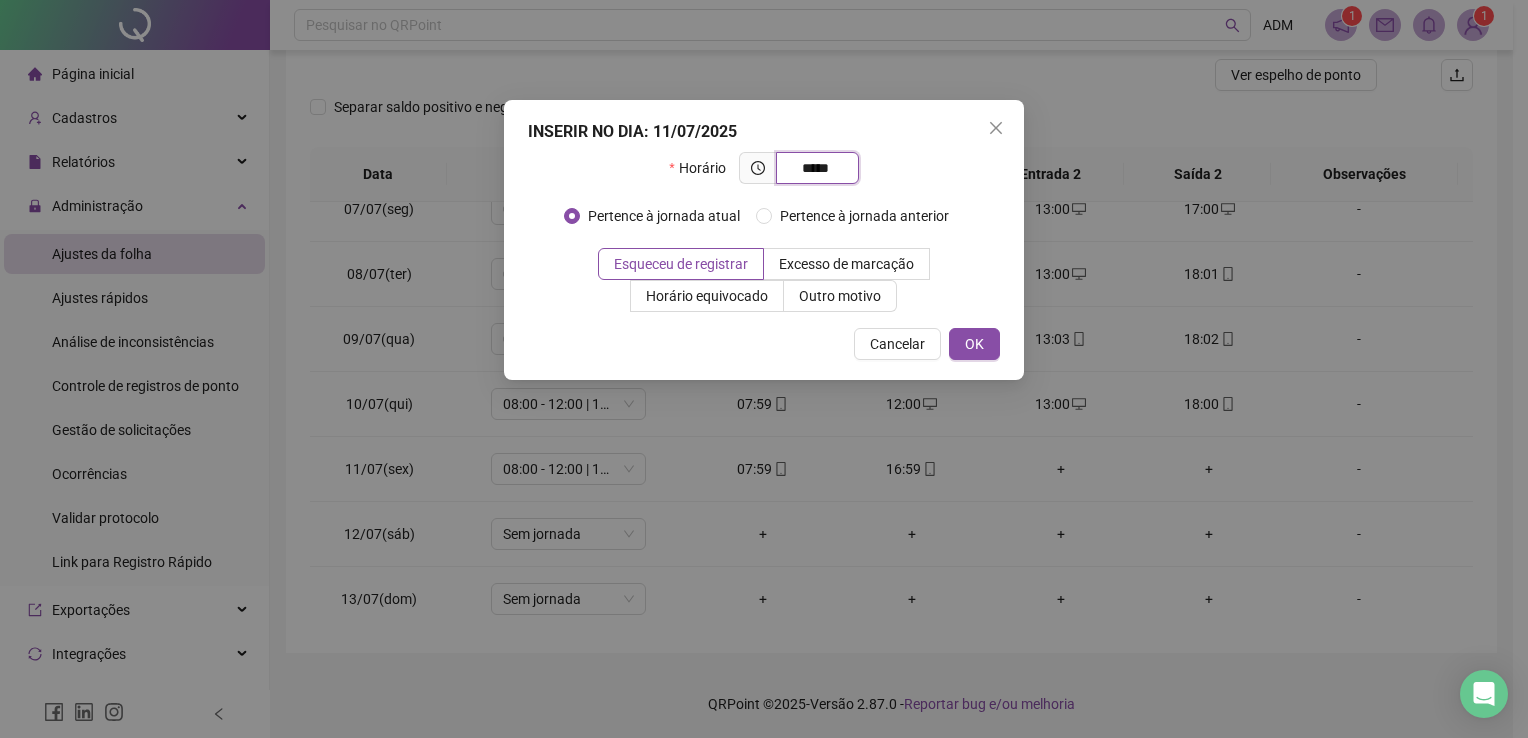 type on "*****" 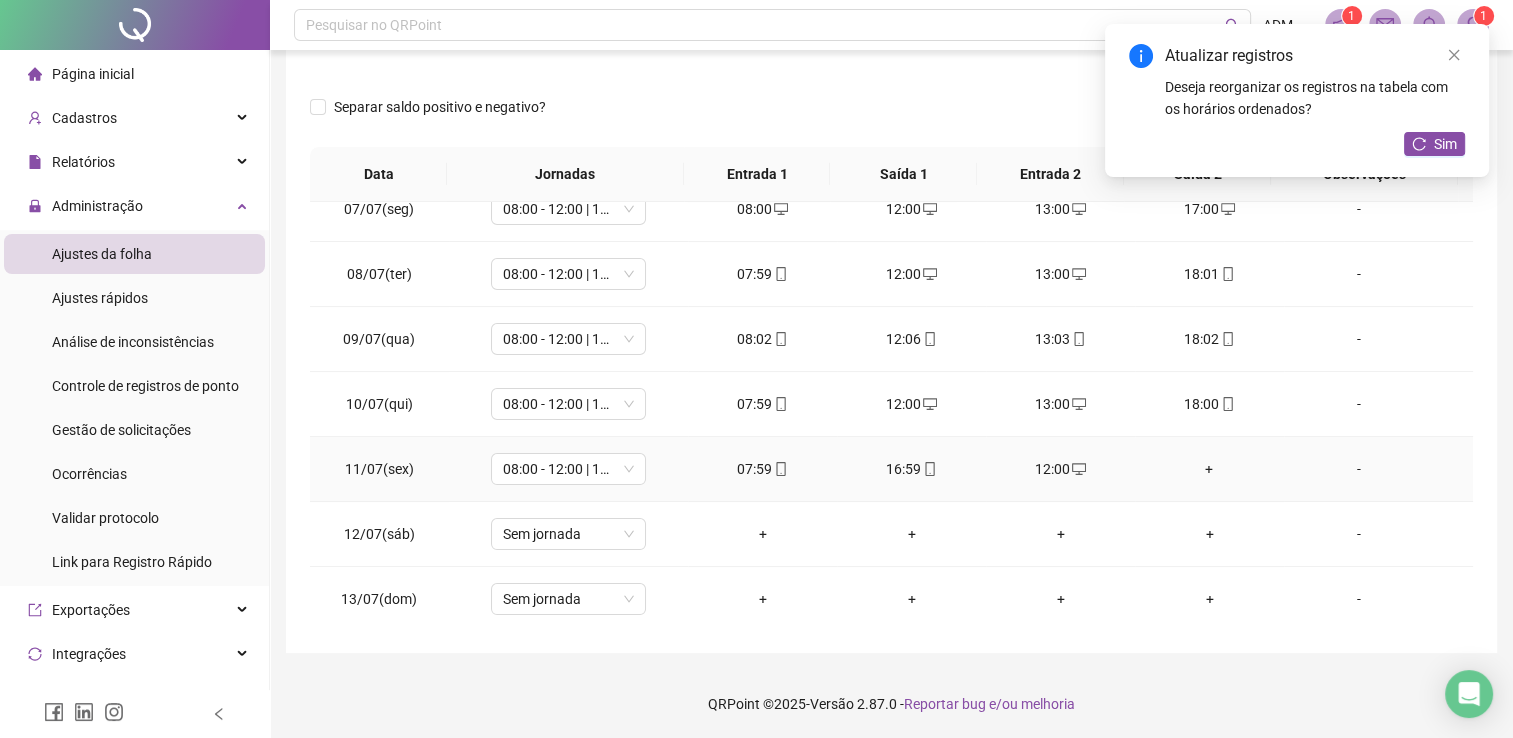 click on "+" at bounding box center [1209, 469] 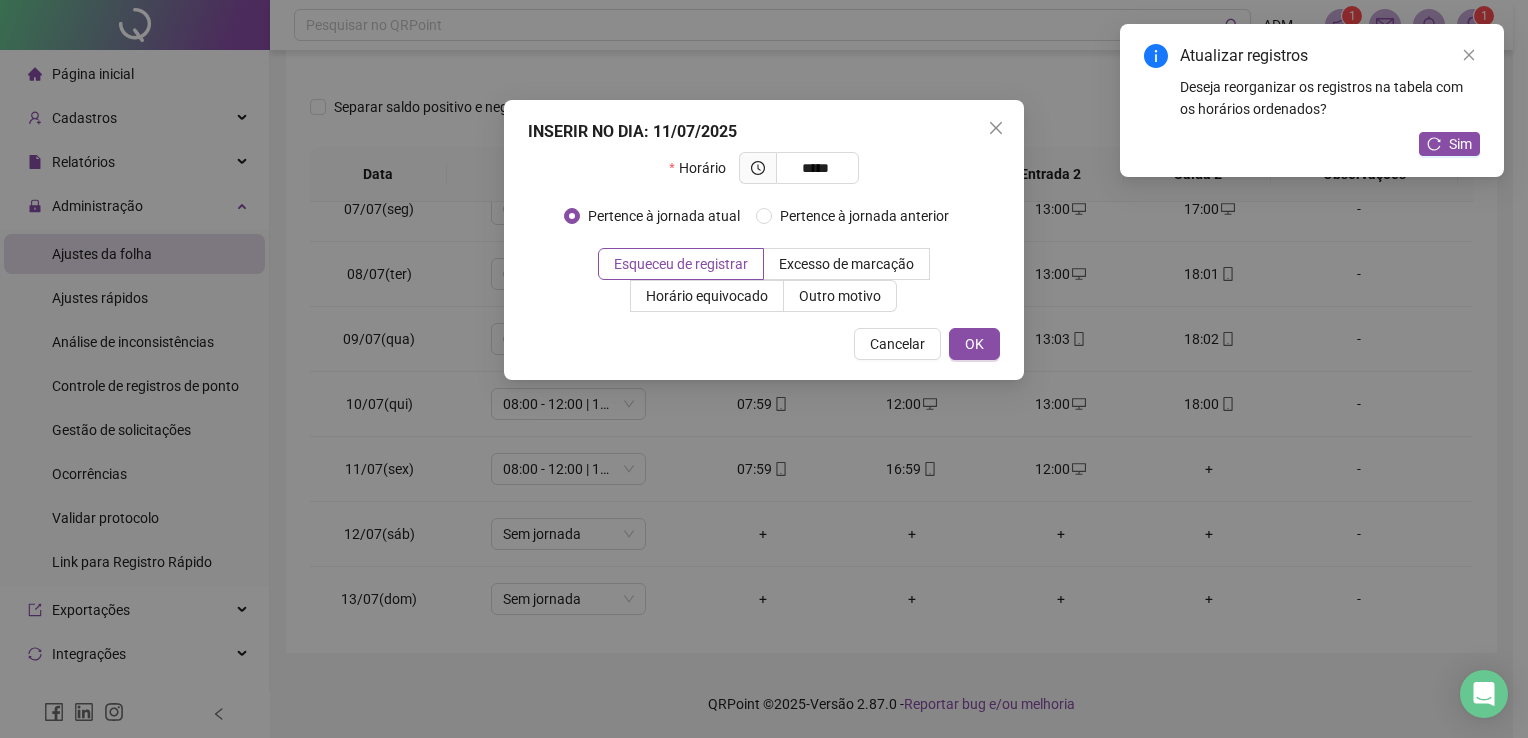 type on "*****" 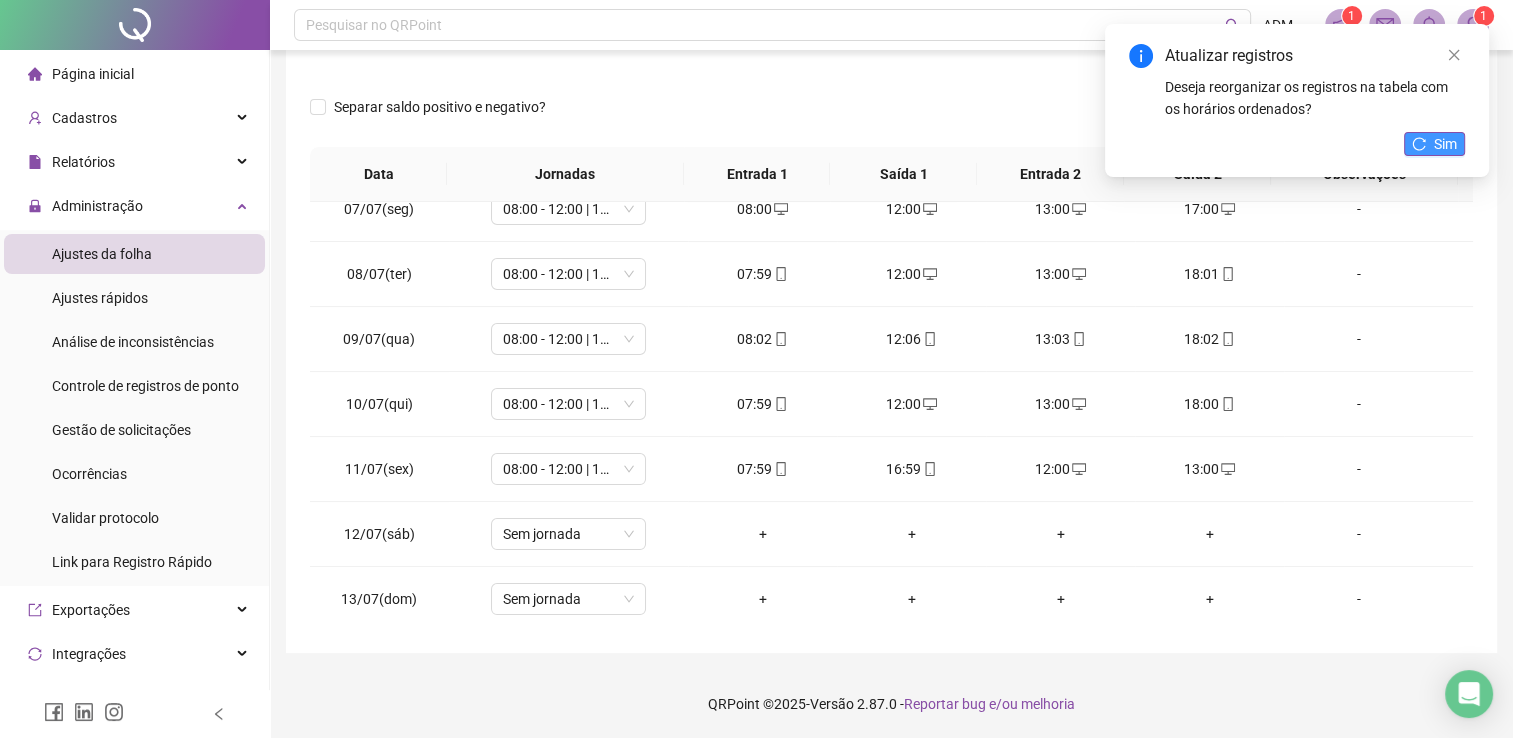 click on "Sim" at bounding box center [1434, 144] 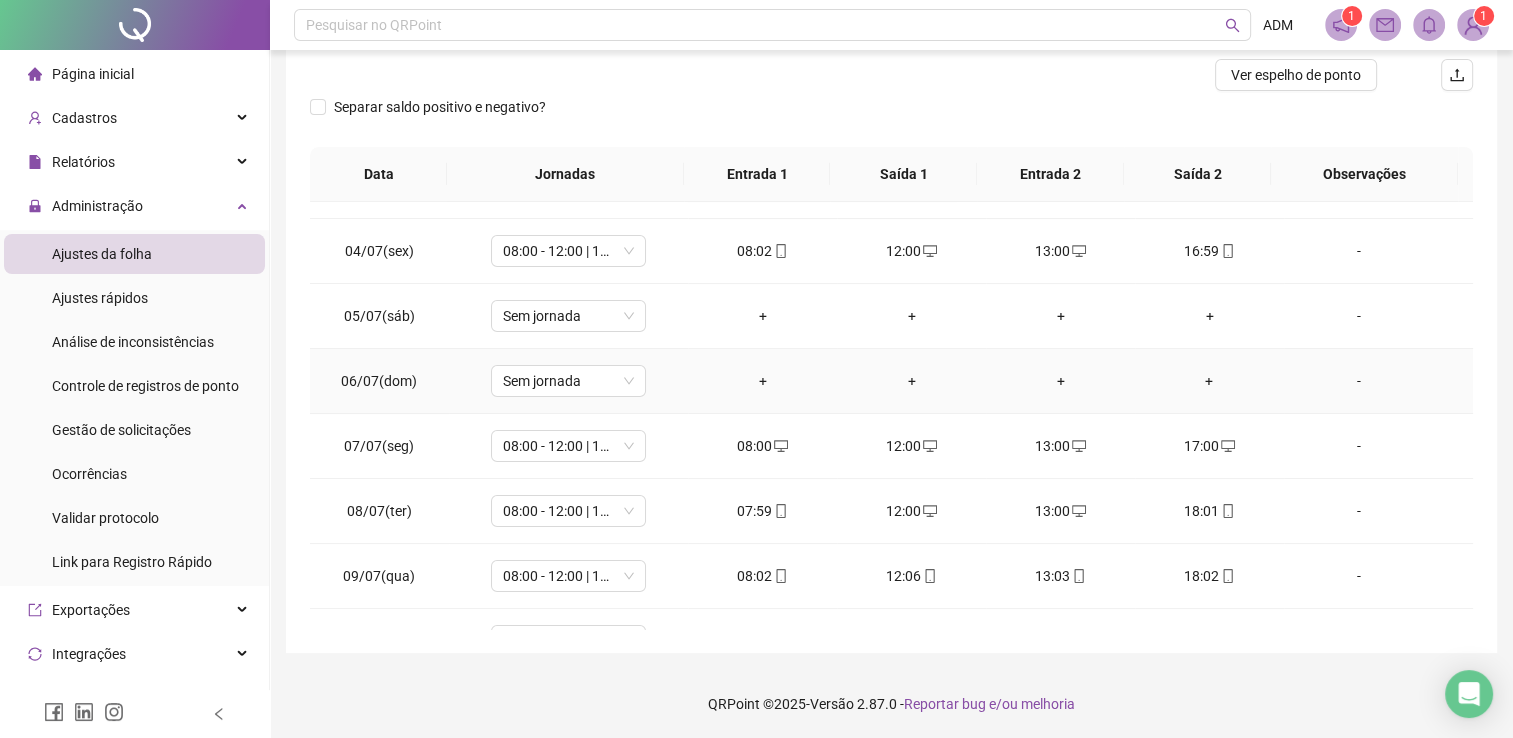 scroll, scrollTop: 0, scrollLeft: 0, axis: both 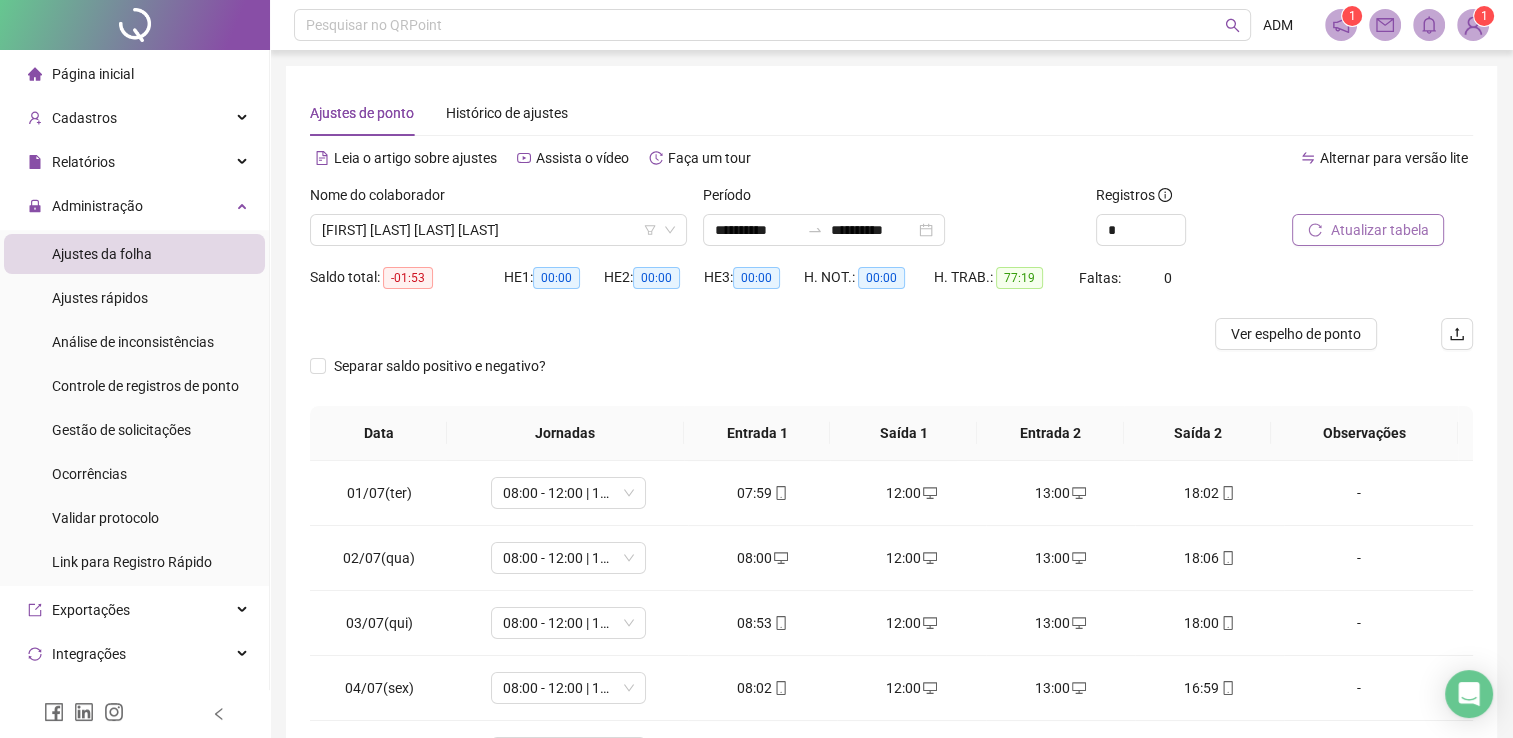 click on "H. TRAB.:   77:19" at bounding box center (1006, 290) 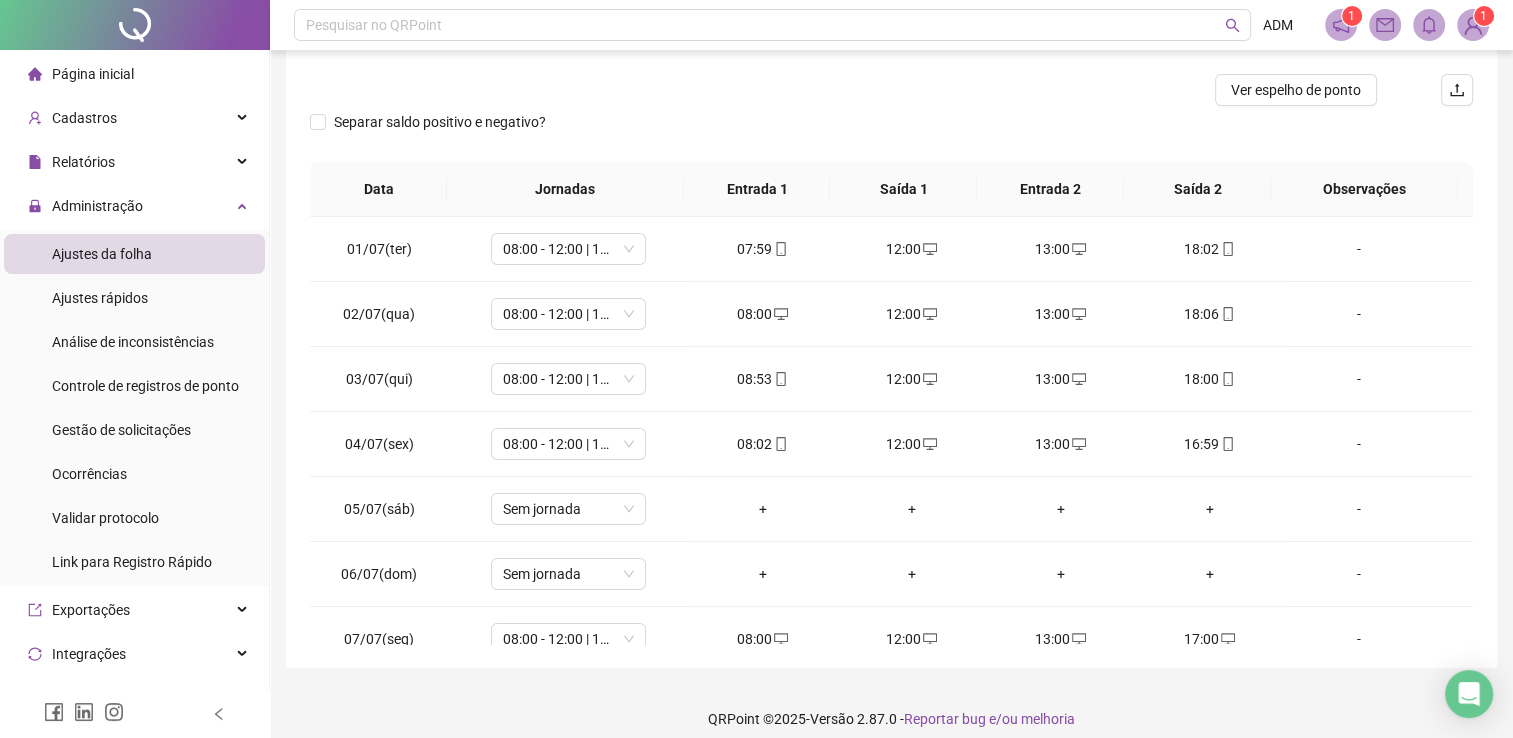scroll, scrollTop: 259, scrollLeft: 0, axis: vertical 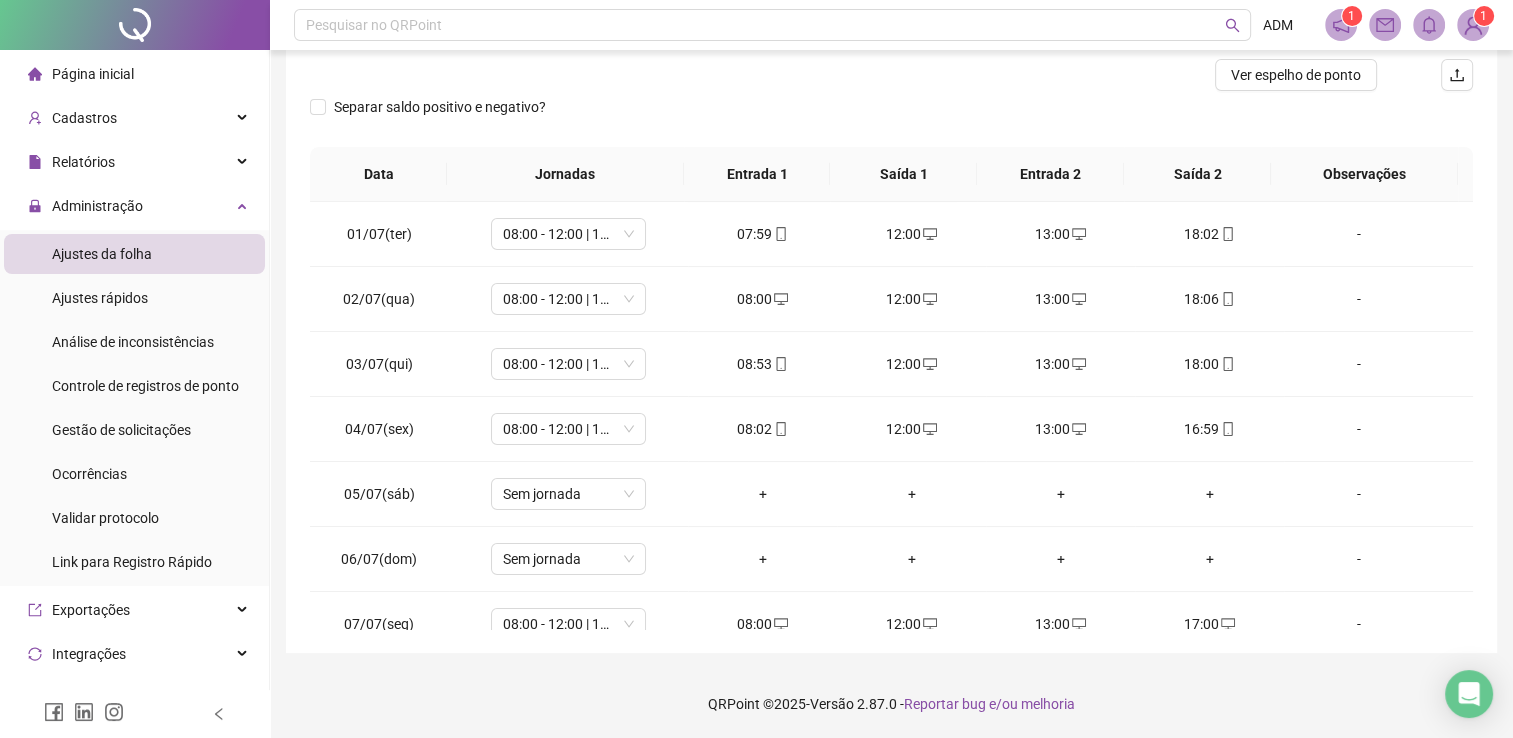 click on "**********" at bounding box center [891, 240] 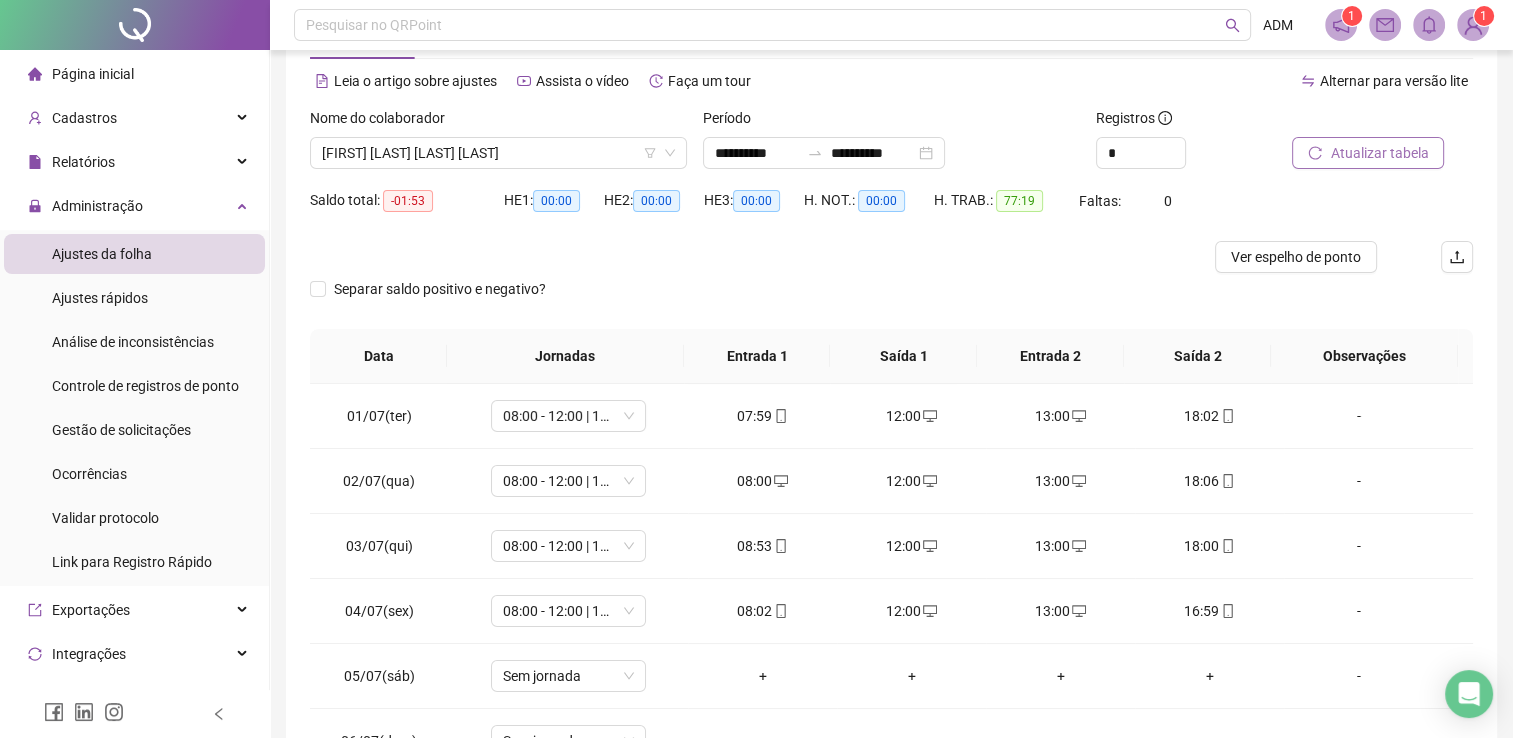 scroll, scrollTop: 58, scrollLeft: 0, axis: vertical 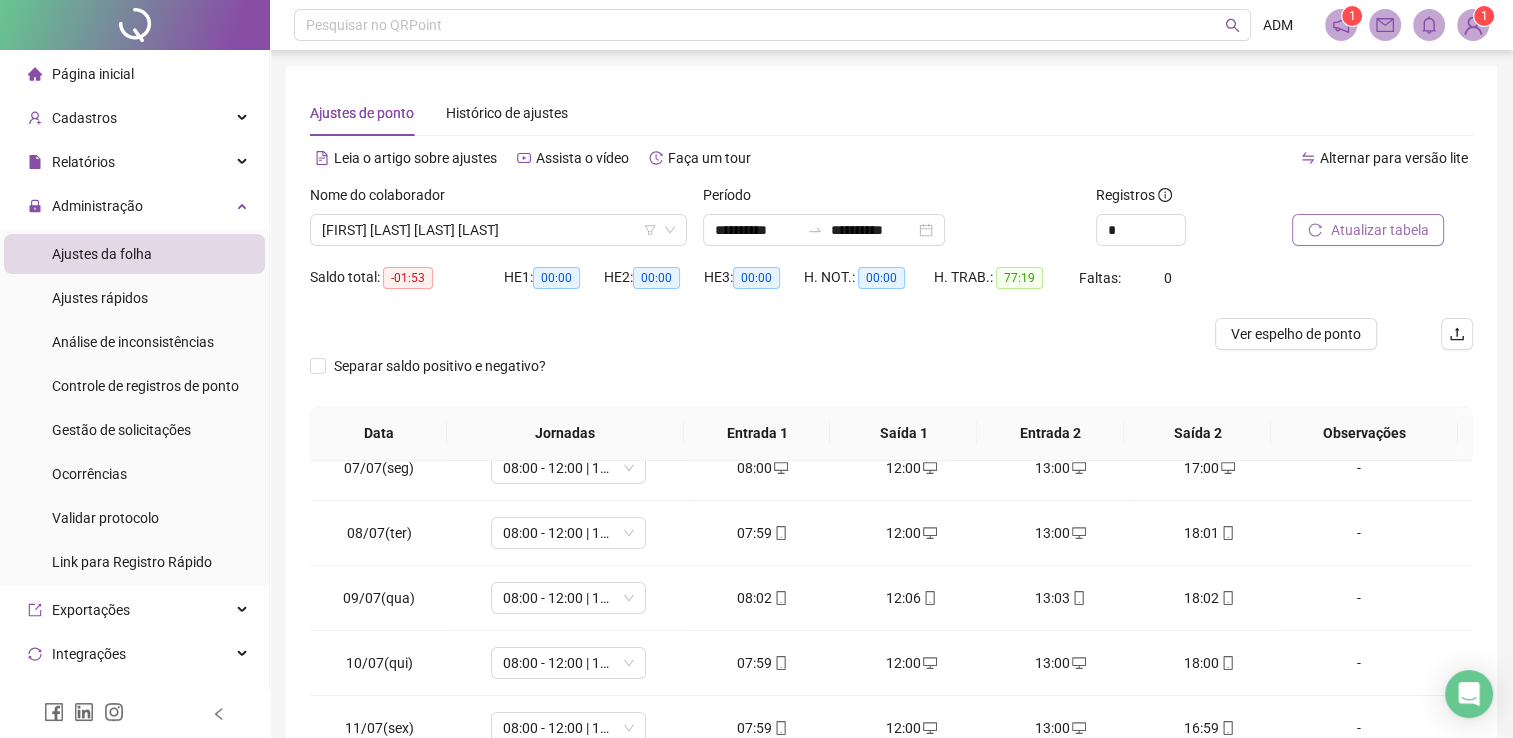 click on "Ajustes da folha" at bounding box center [134, 254] 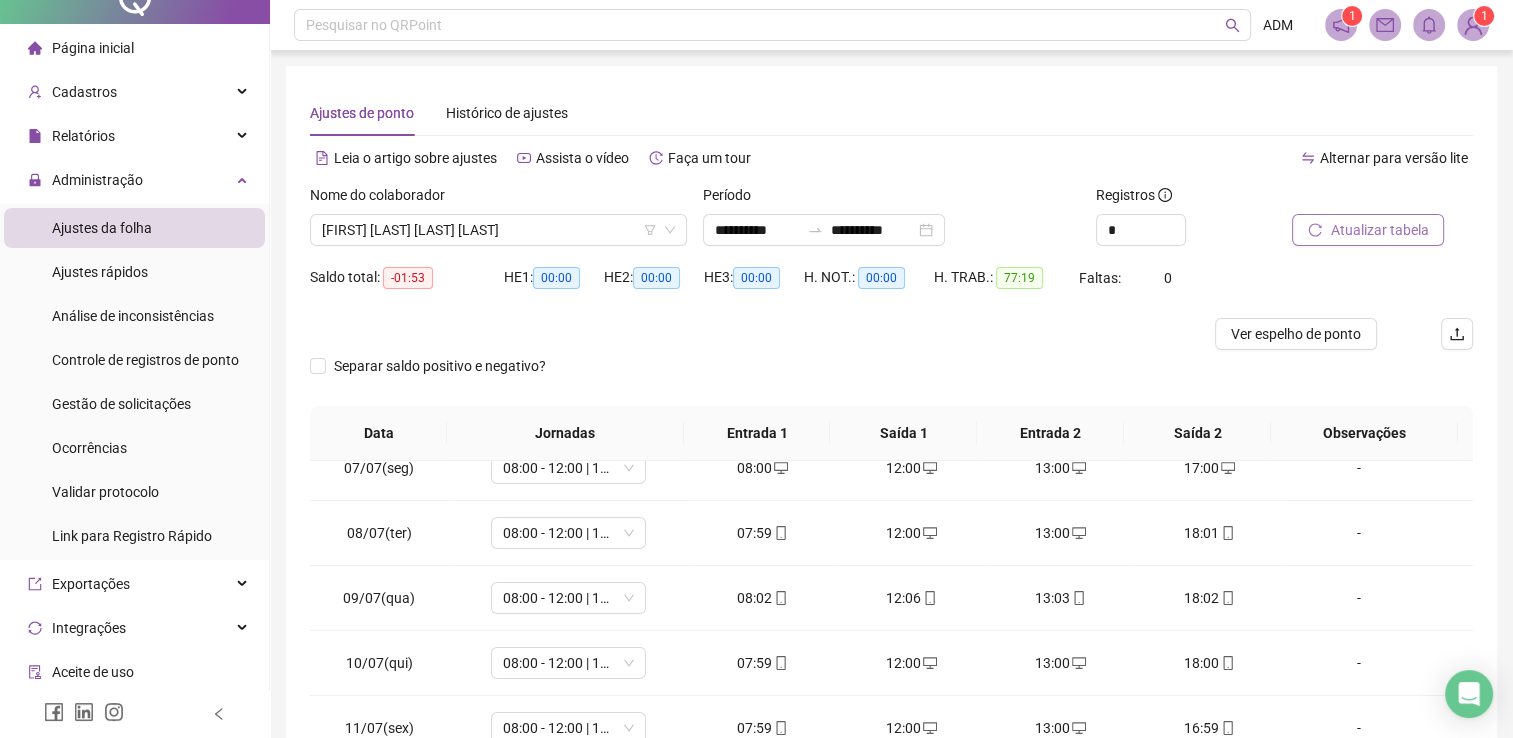 scroll, scrollTop: 0, scrollLeft: 0, axis: both 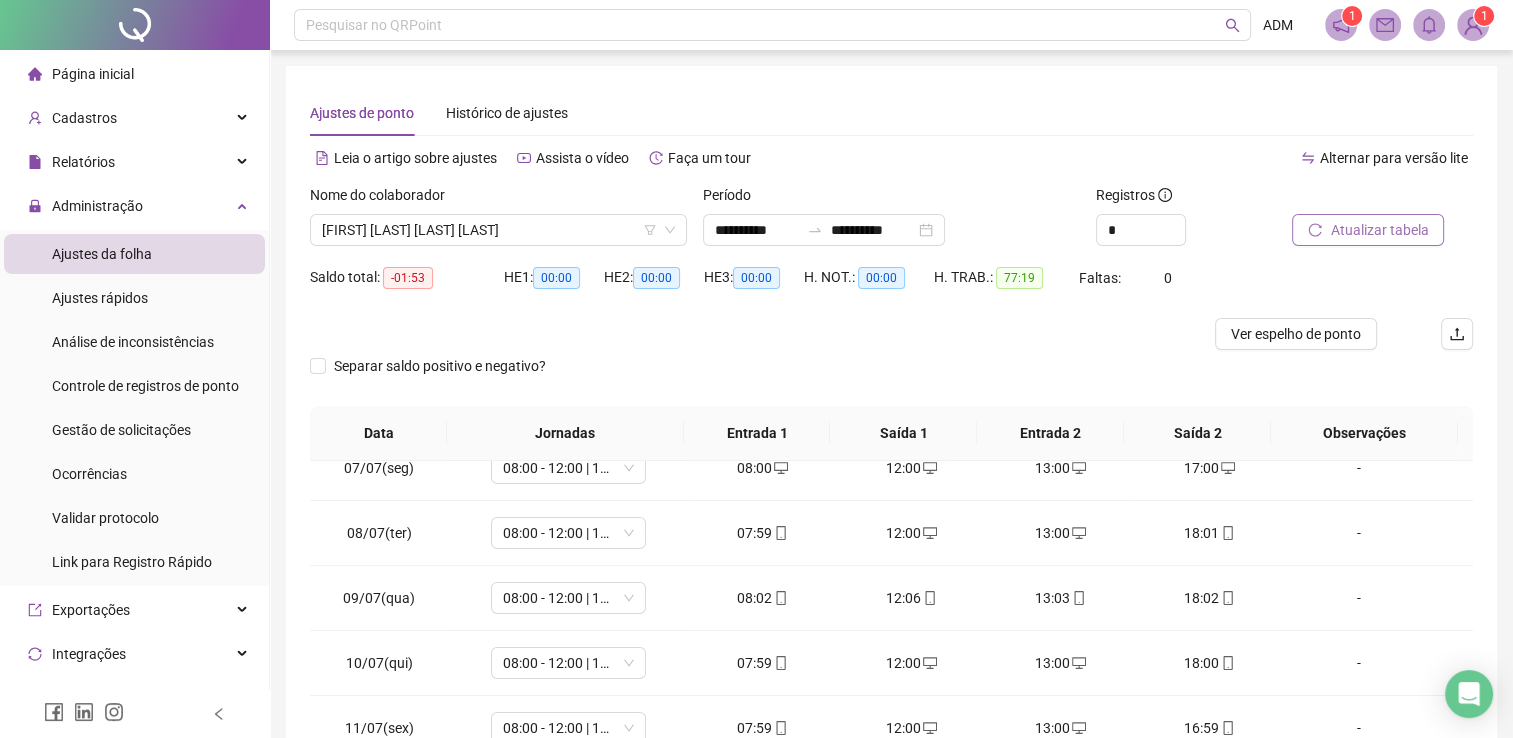 click on "**********" at bounding box center [891, 489] 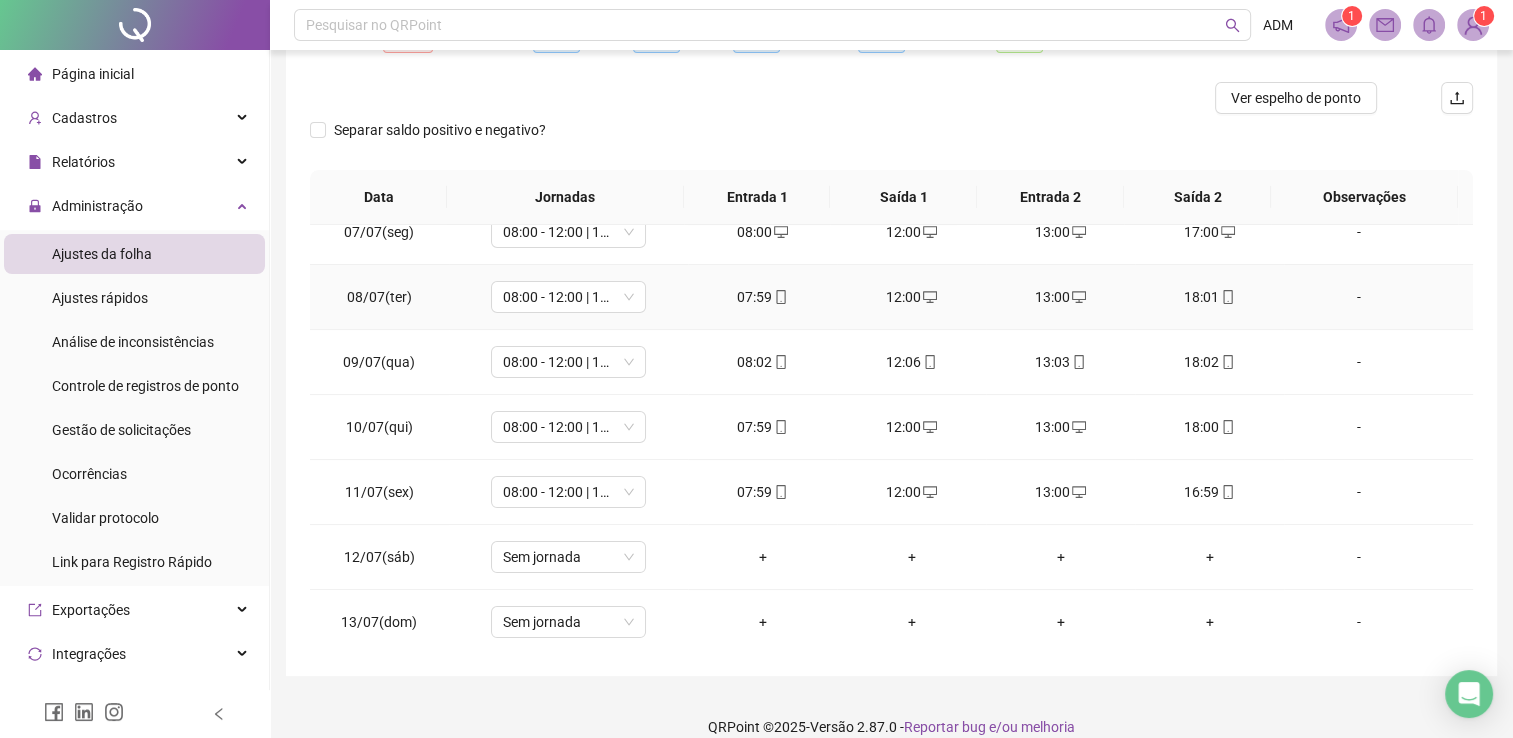scroll, scrollTop: 259, scrollLeft: 0, axis: vertical 